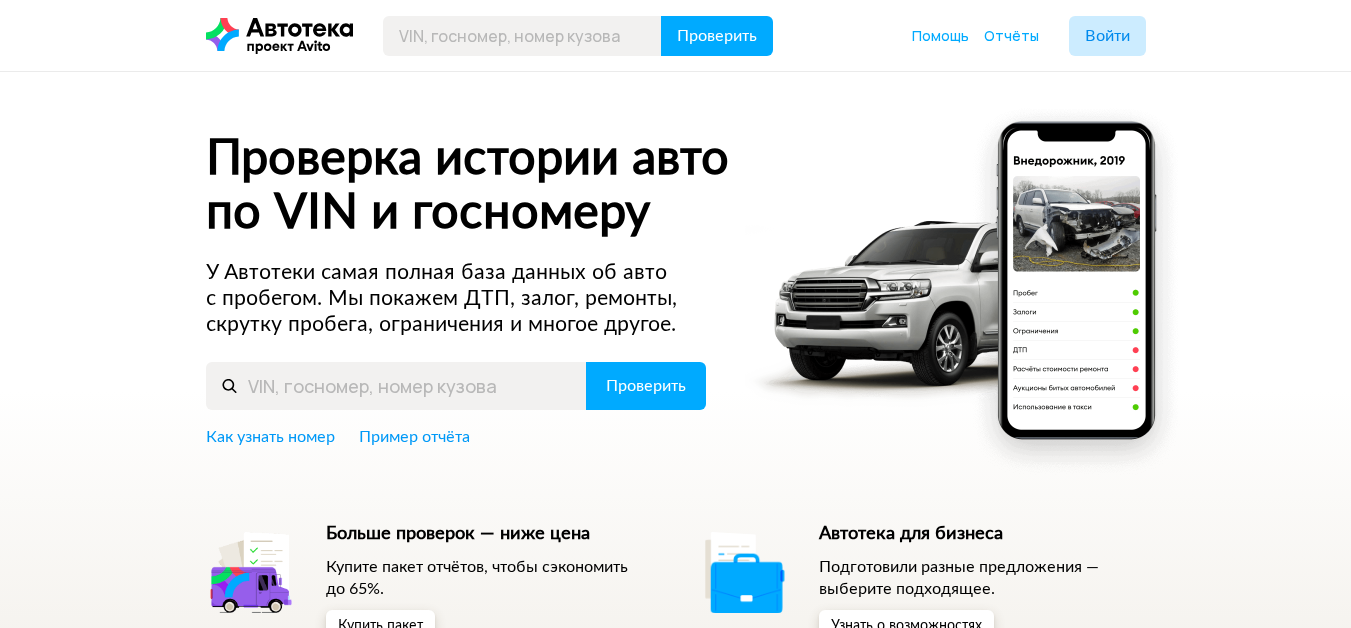 click on "Войти" at bounding box center (1107, 36) 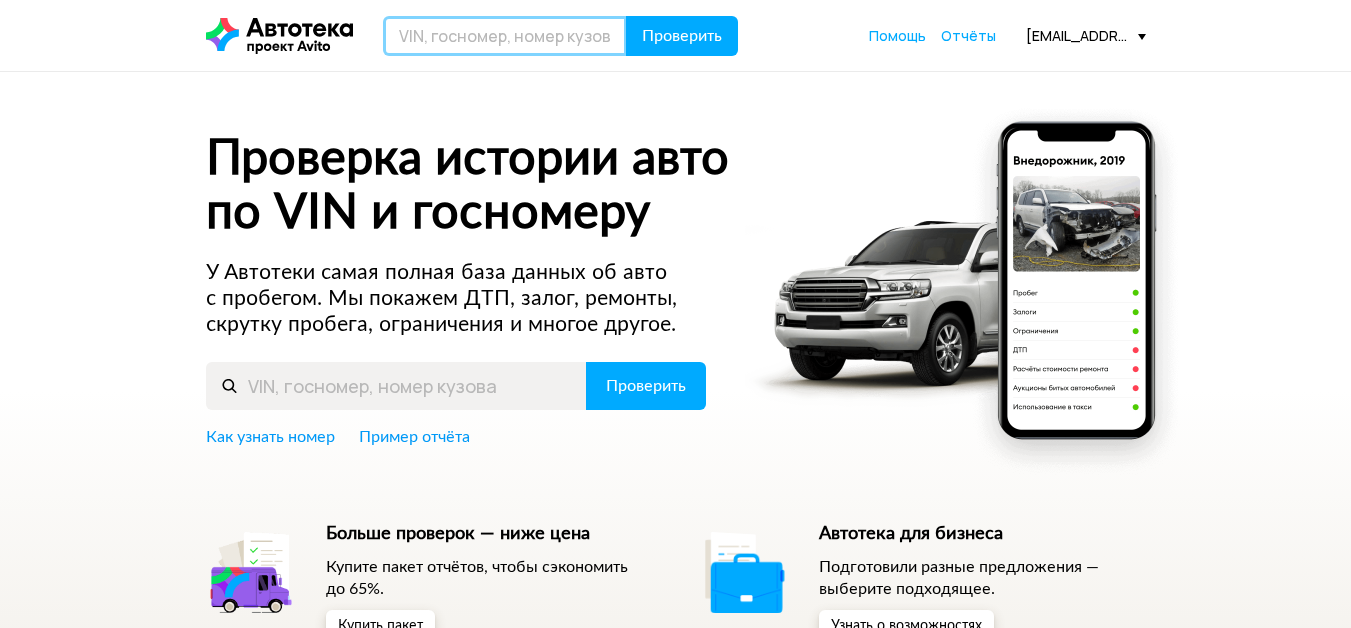 click at bounding box center (505, 36) 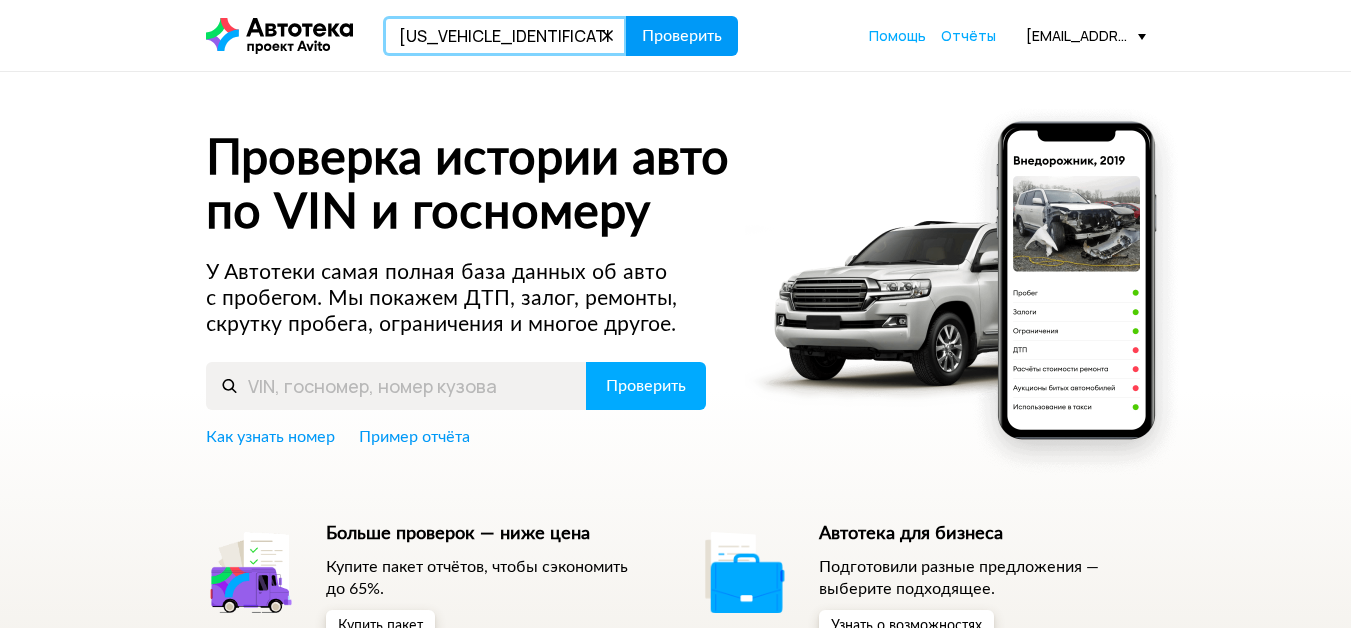 type on "[US_VEHICLE_IDENTIFICATION_NUMBER]" 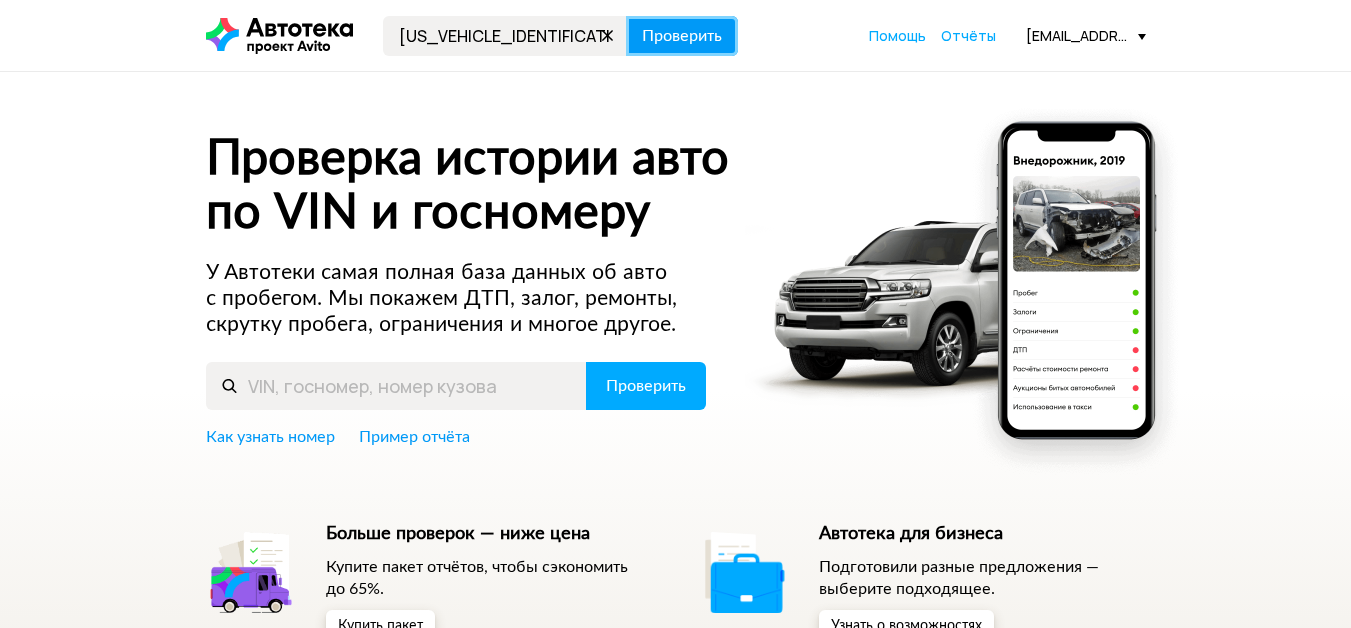 click on "Проверить" at bounding box center [682, 36] 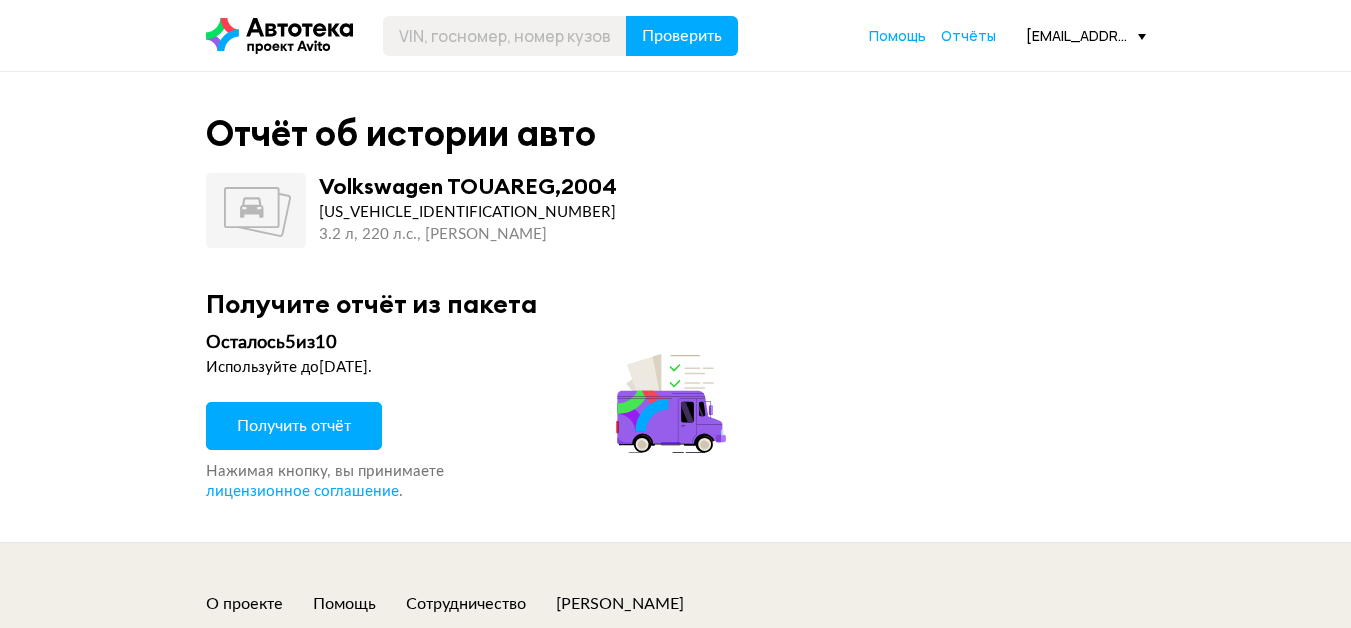 click on "Получить отчёт" at bounding box center (294, 426) 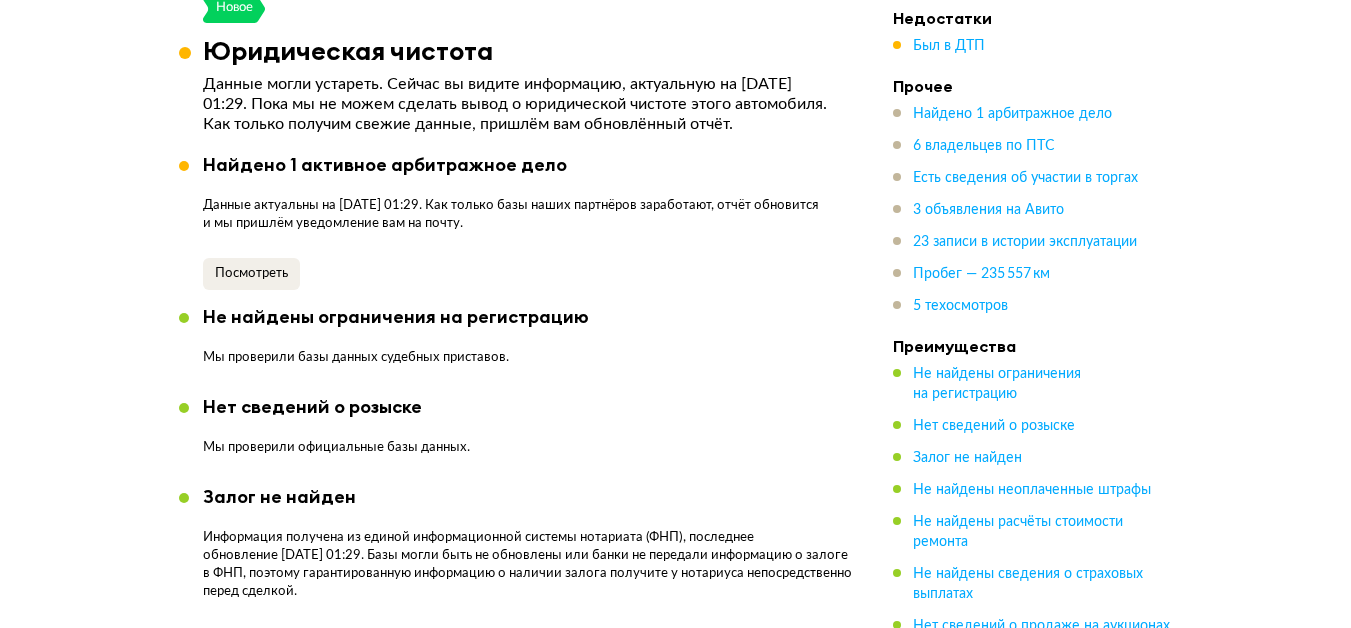 scroll, scrollTop: 1500, scrollLeft: 0, axis: vertical 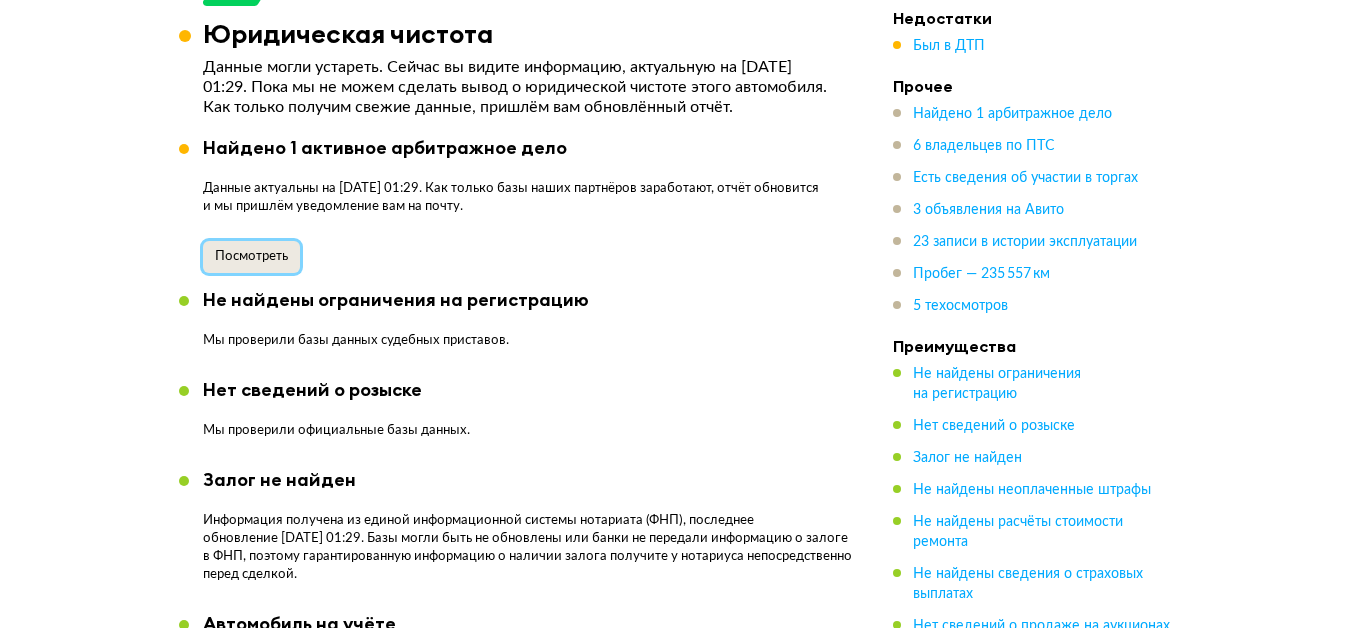 click on "Посмотреть" at bounding box center [251, 256] 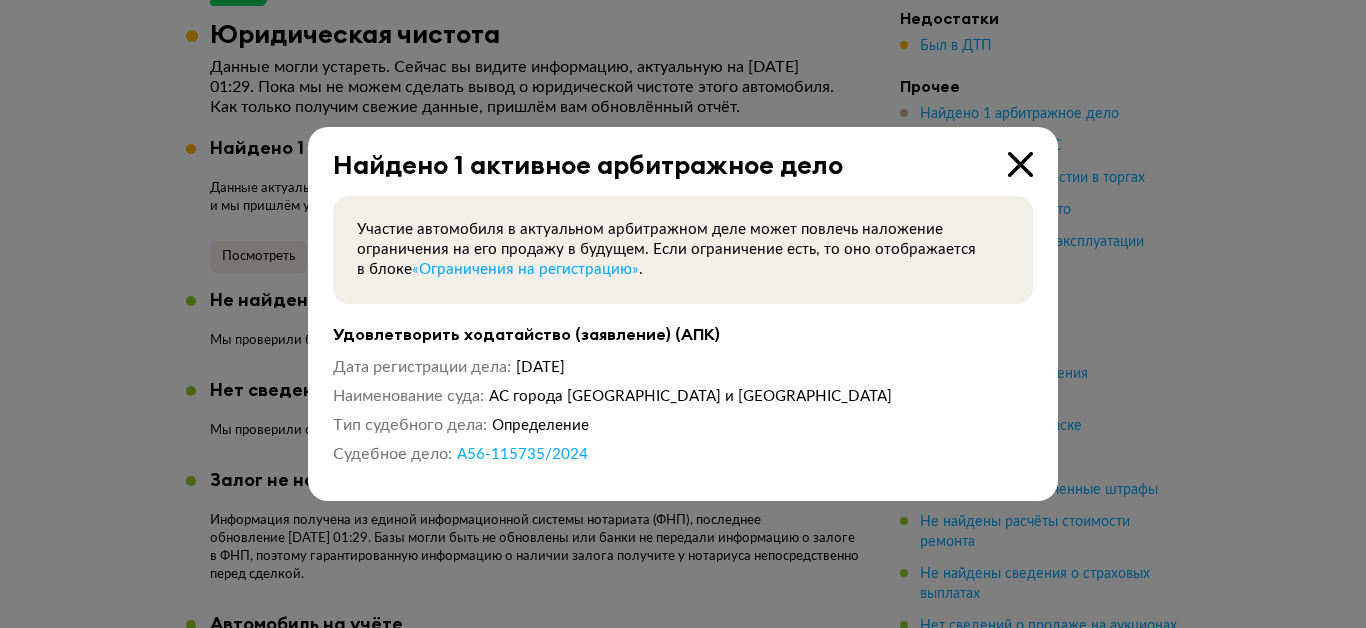 click on "А56-115735/2024" at bounding box center [522, 455] 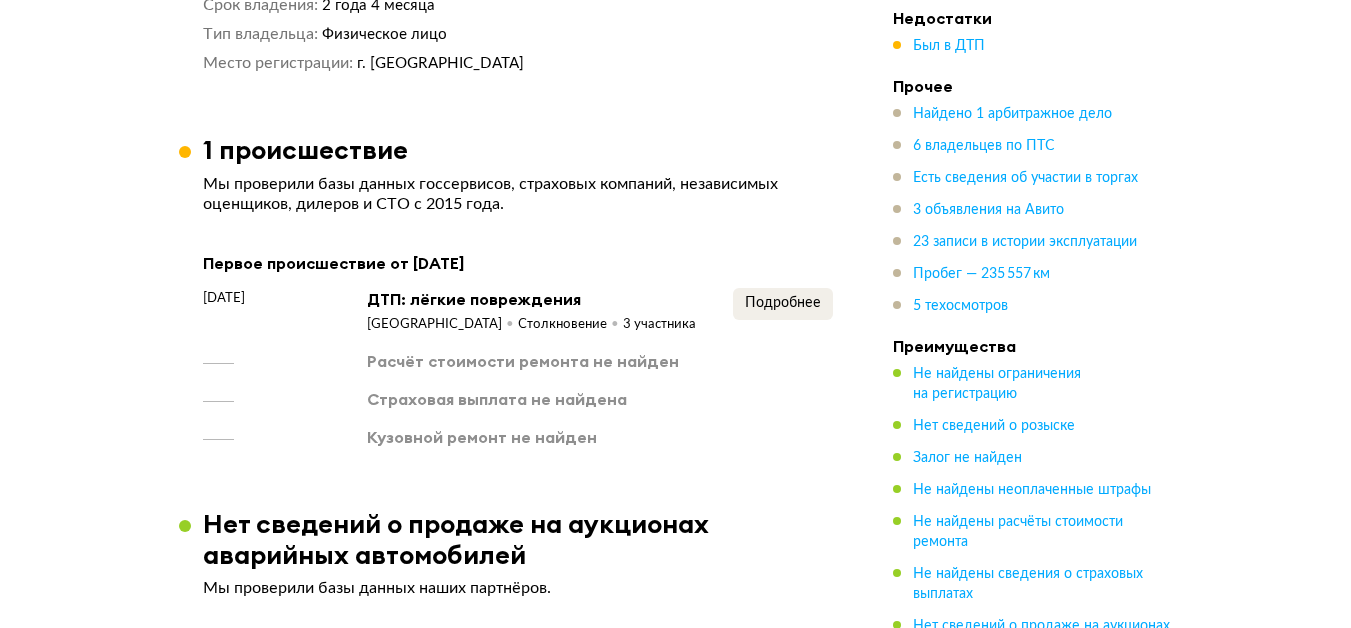 scroll, scrollTop: 3600, scrollLeft: 0, axis: vertical 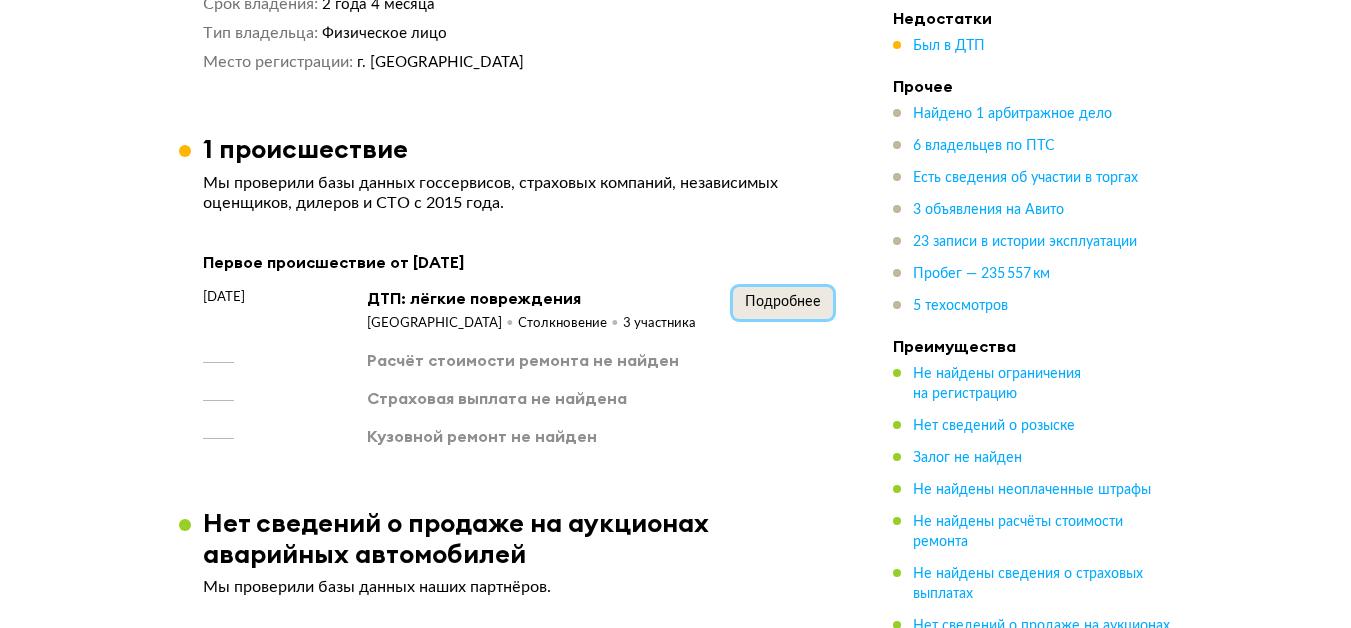 click on "Подробнее" at bounding box center (783, 302) 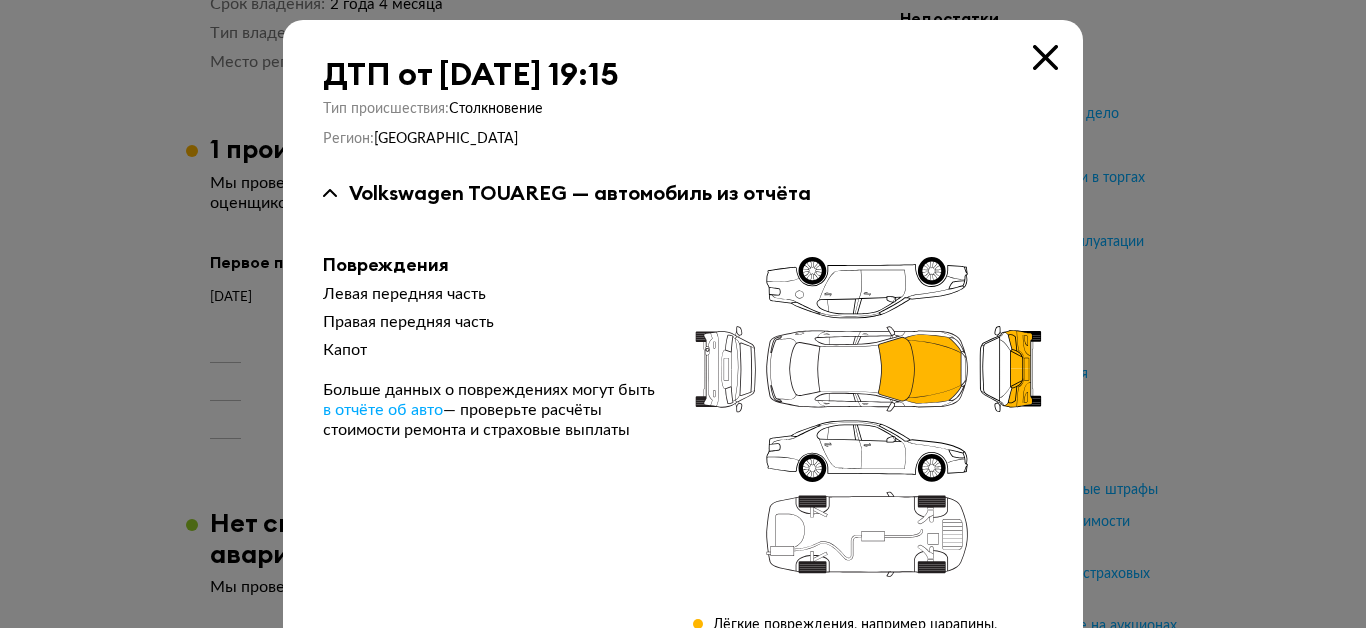 click at bounding box center [1045, 57] 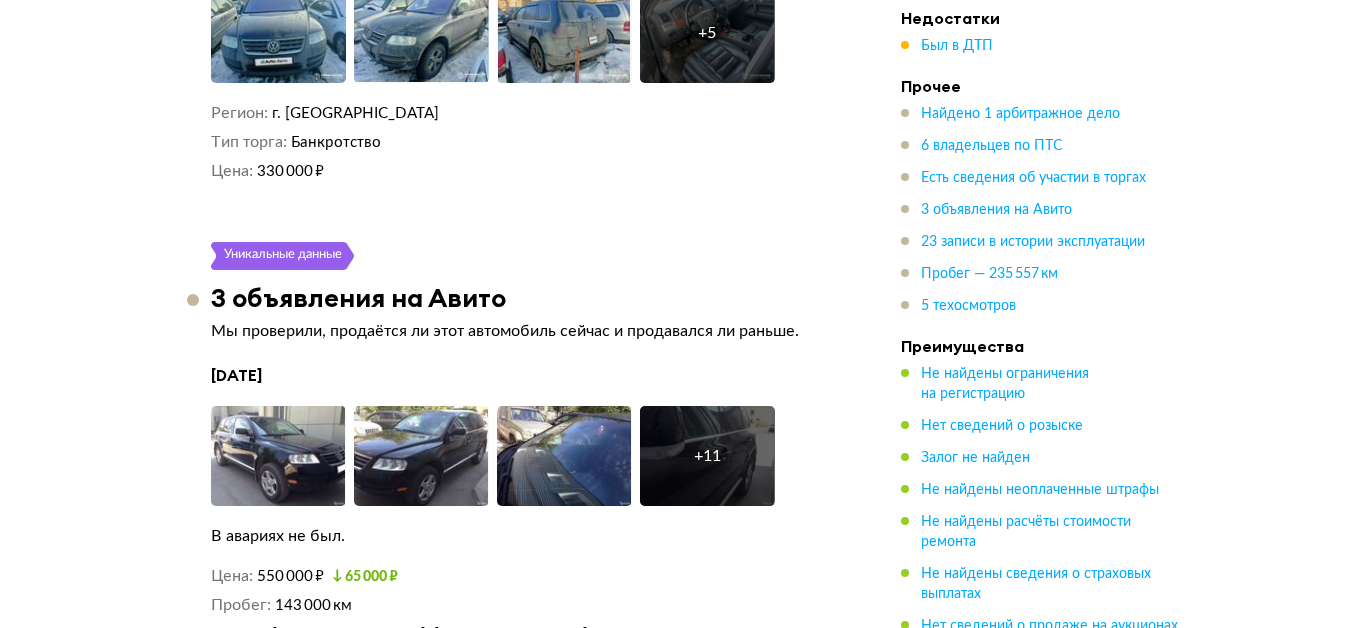scroll, scrollTop: 4800, scrollLeft: 0, axis: vertical 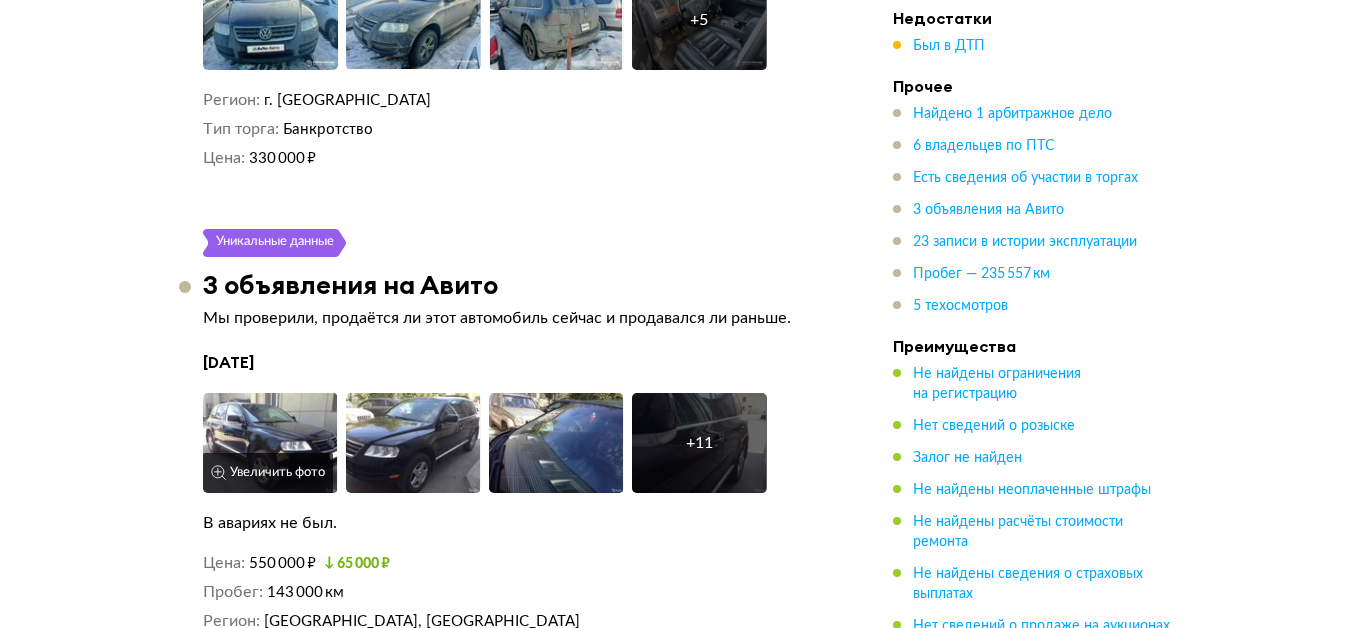 click at bounding box center (270, 443) 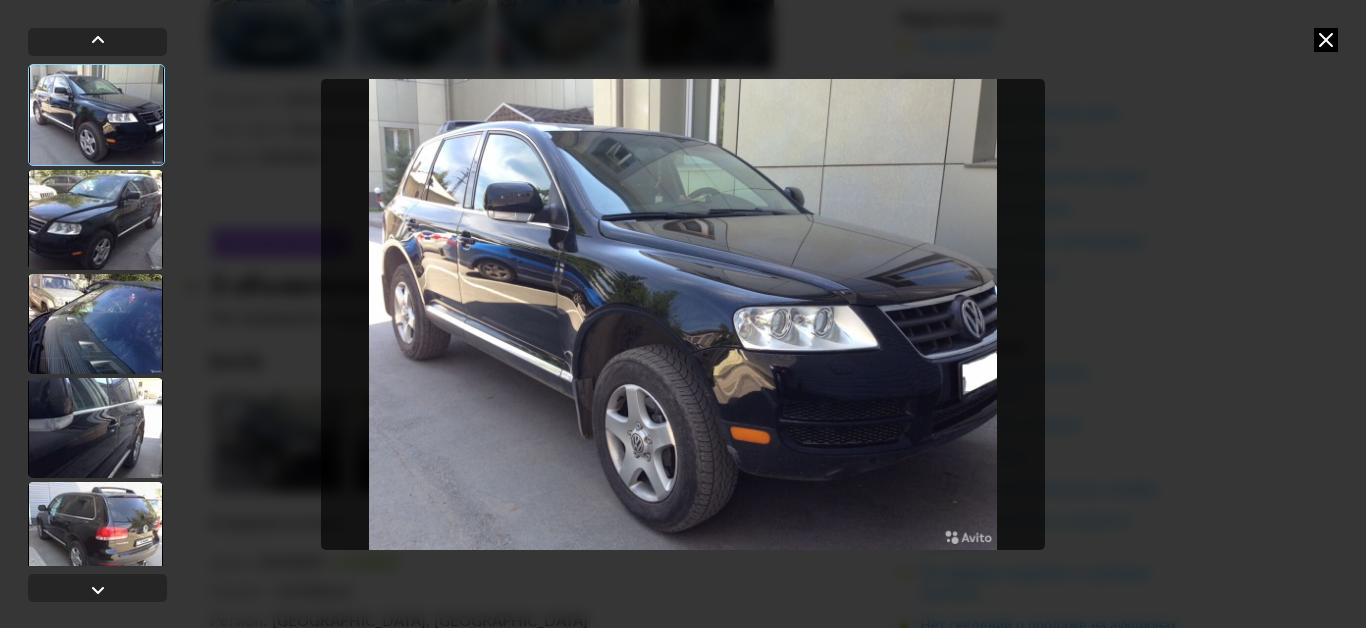 click at bounding box center [95, 220] 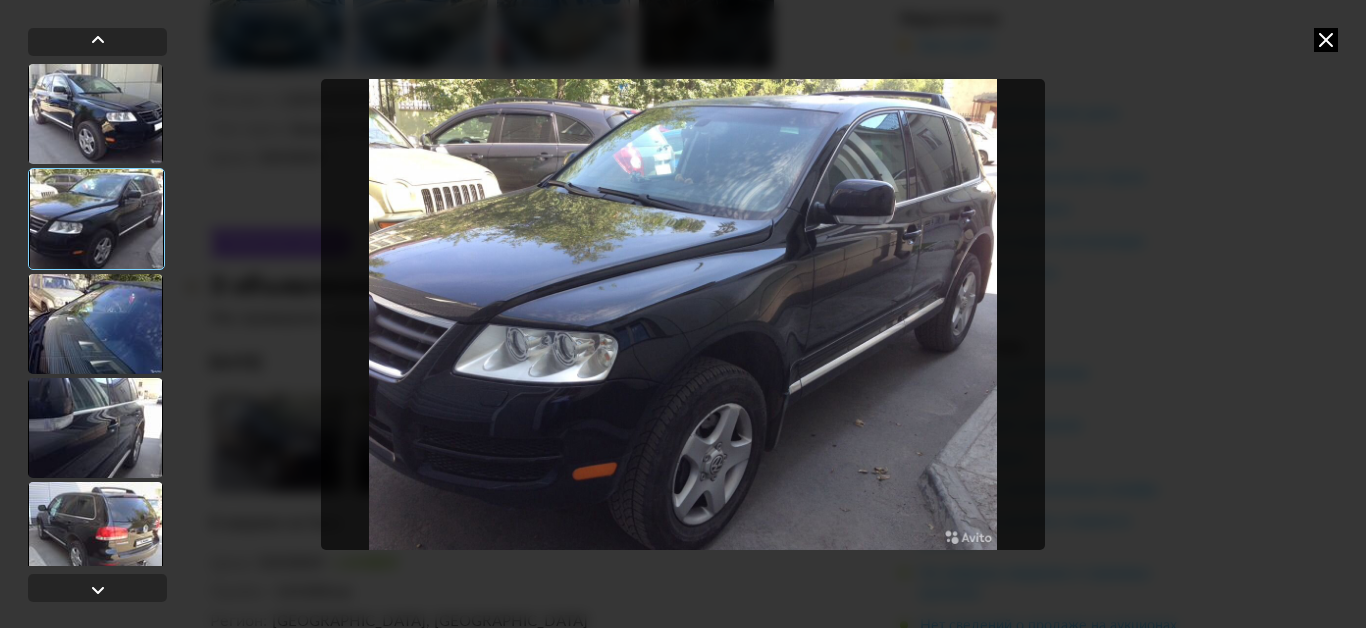 click at bounding box center (95, 324) 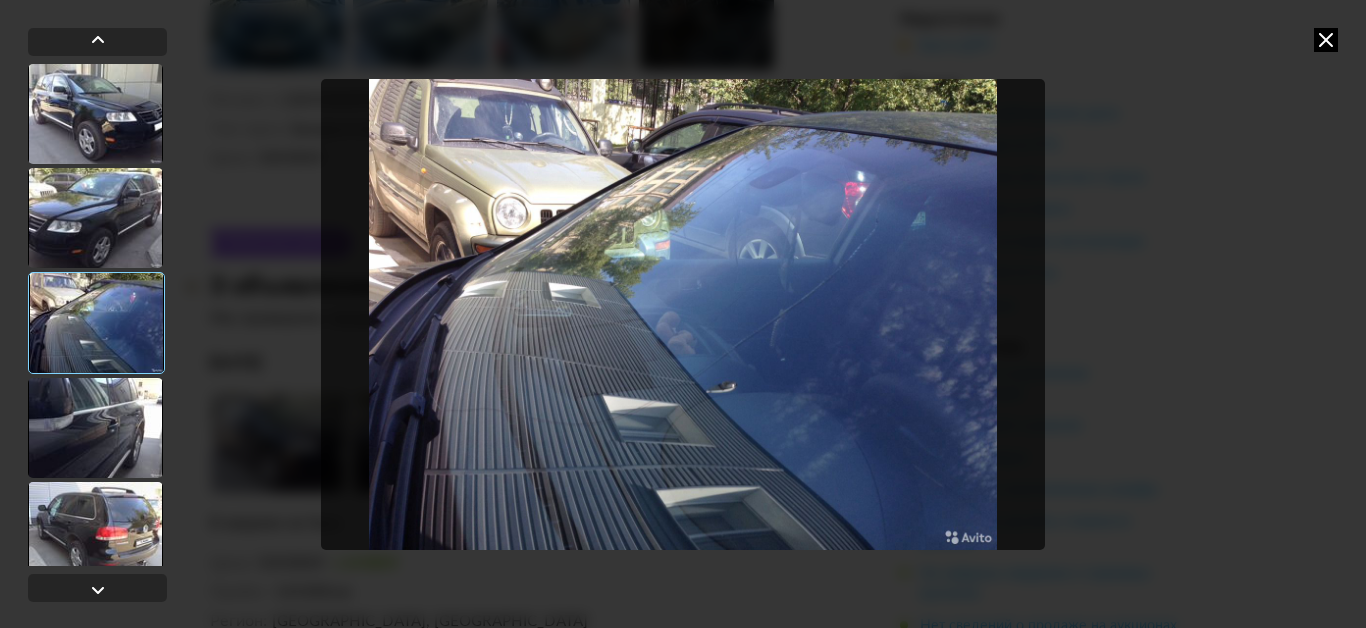 click at bounding box center [95, 428] 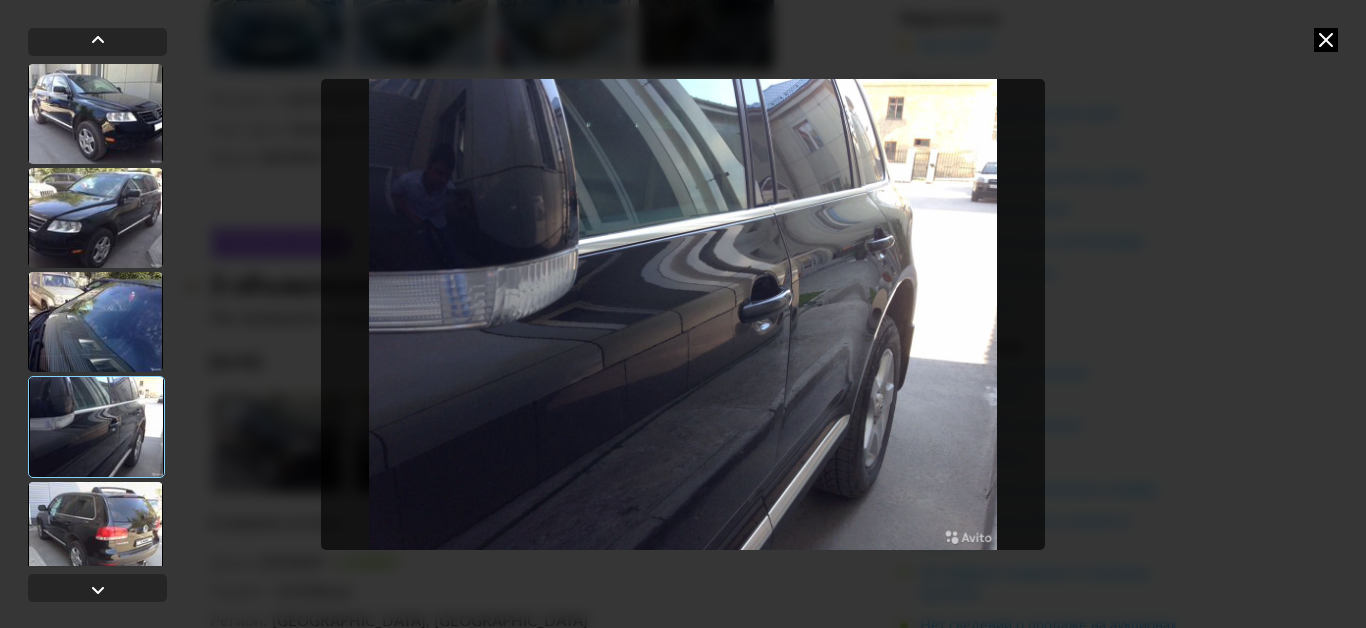 click at bounding box center (95, 532) 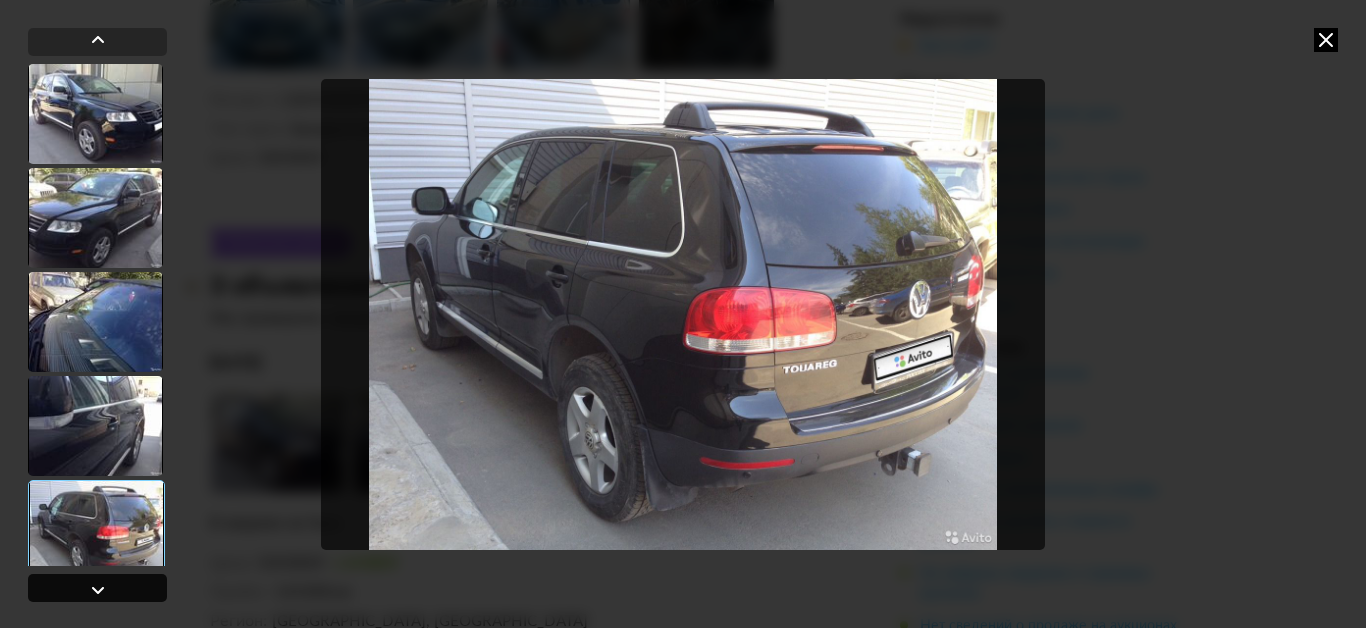 click at bounding box center [98, 590] 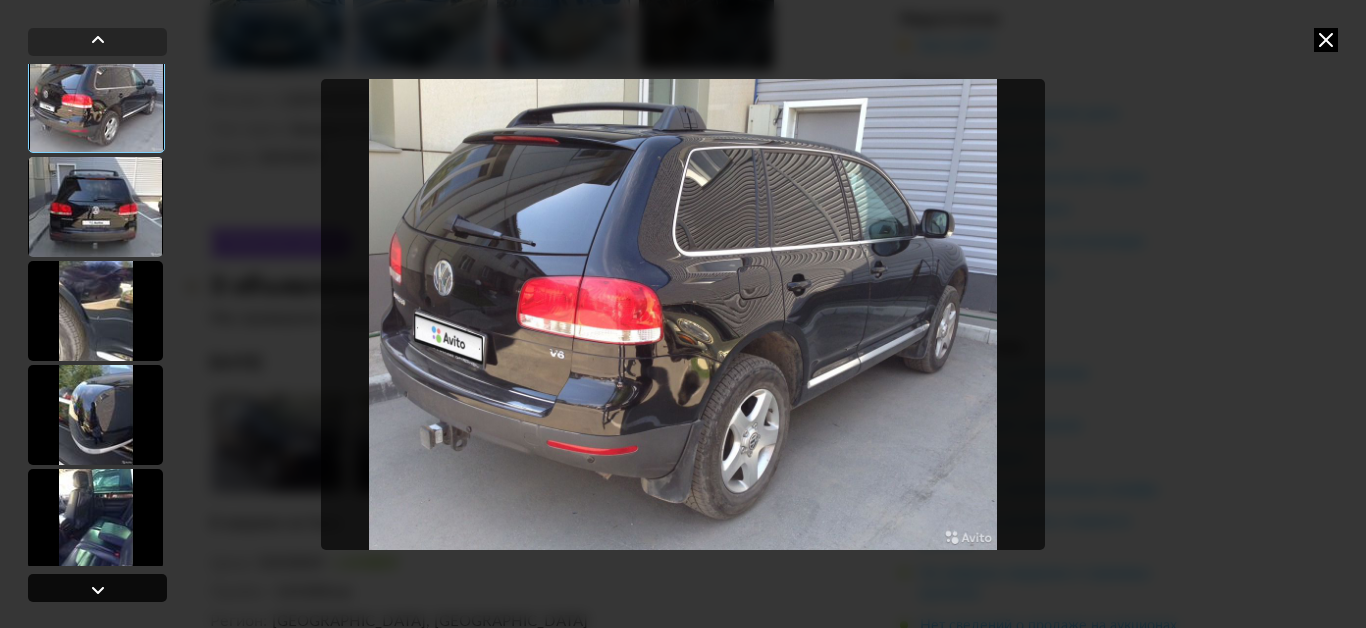 scroll, scrollTop: 531, scrollLeft: 0, axis: vertical 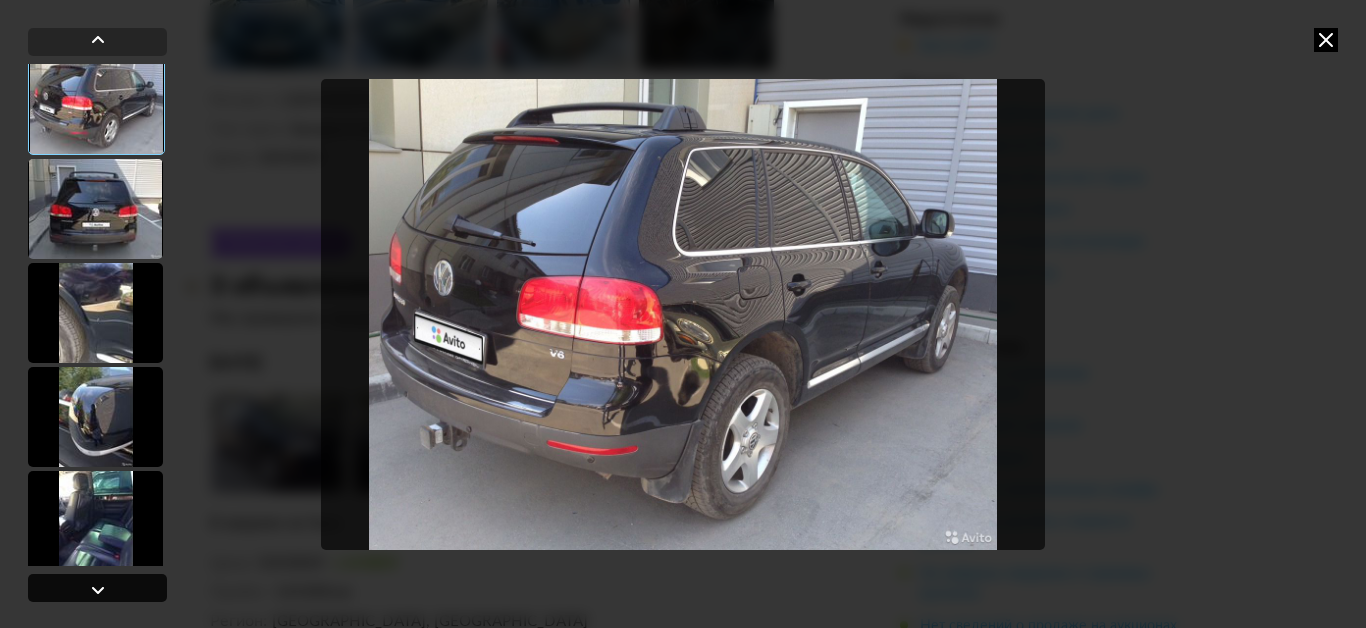 click at bounding box center [98, 590] 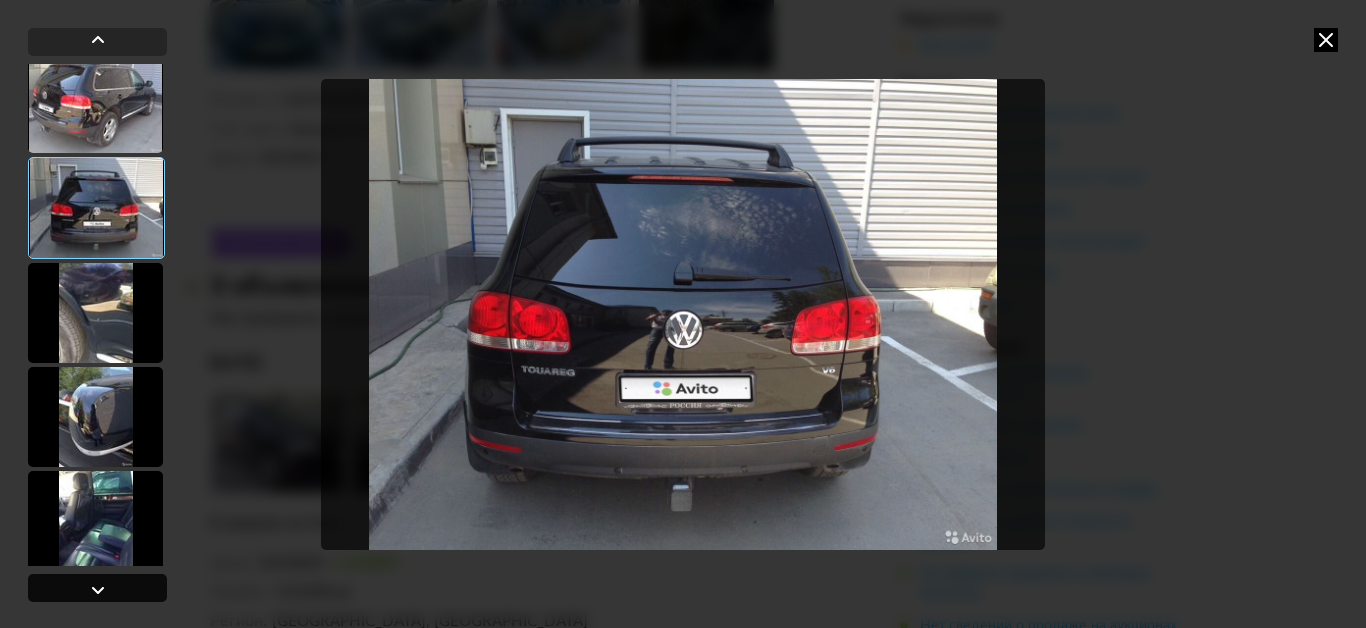 click at bounding box center [98, 590] 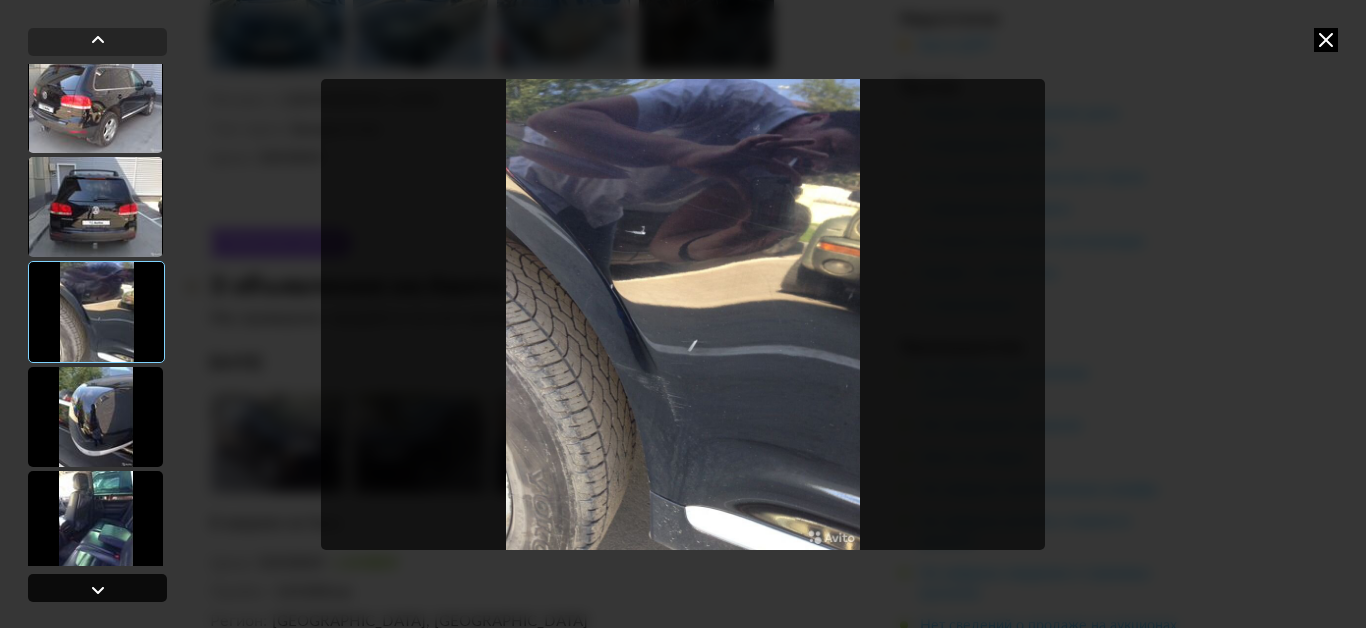 click at bounding box center [98, 590] 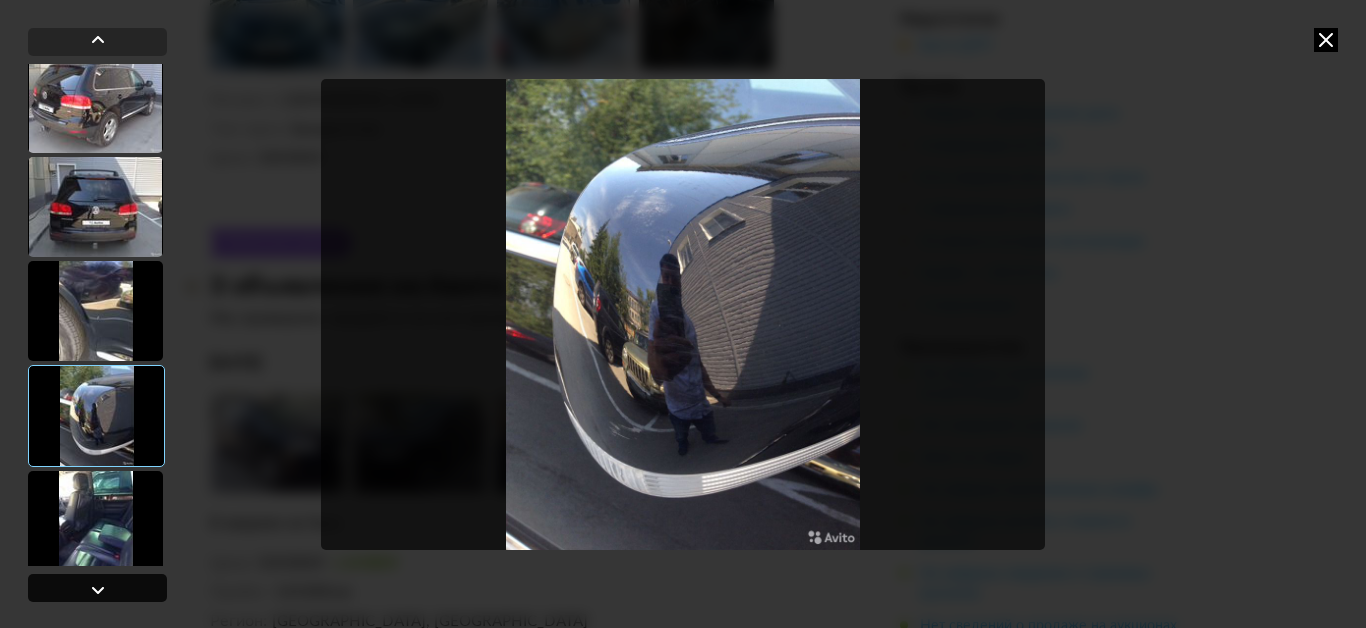 click at bounding box center [98, 590] 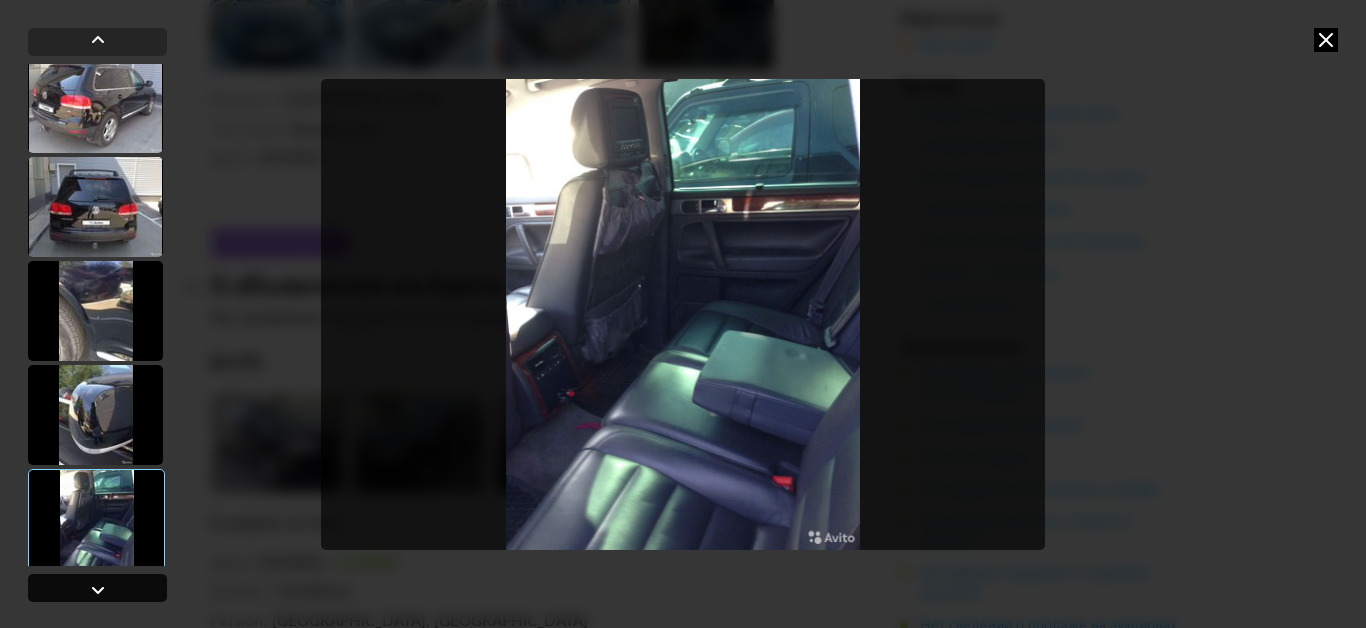 click at bounding box center [98, 590] 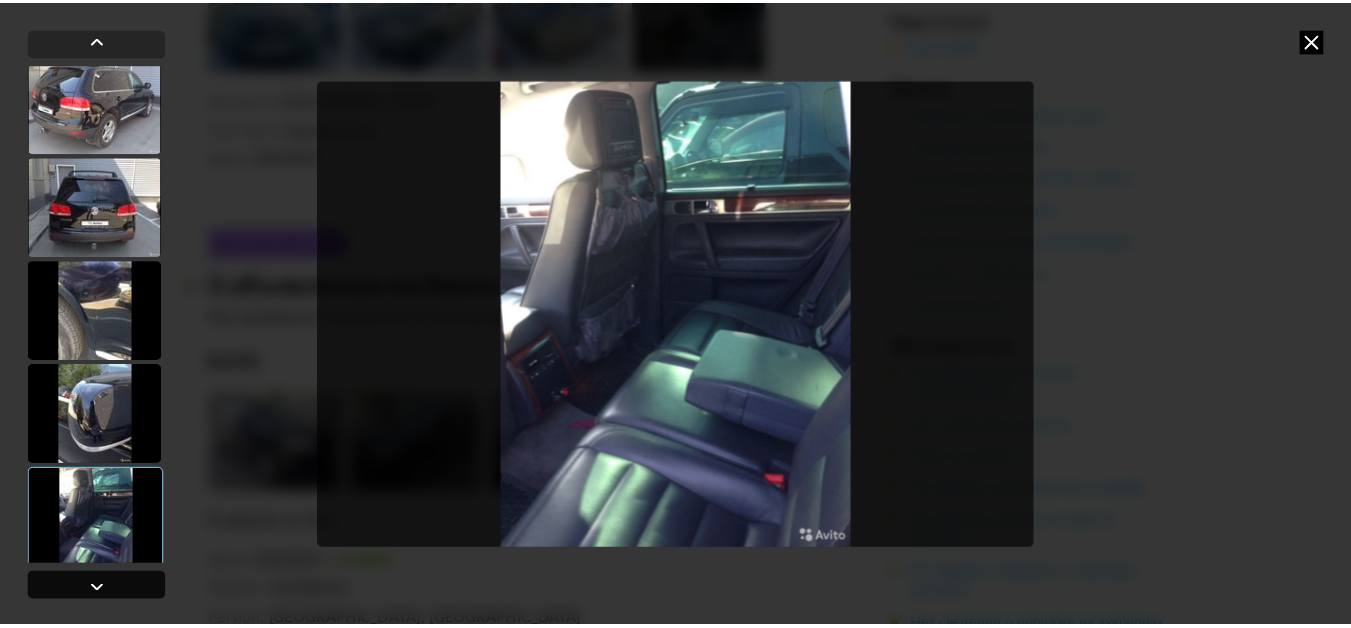 scroll, scrollTop: 956, scrollLeft: 0, axis: vertical 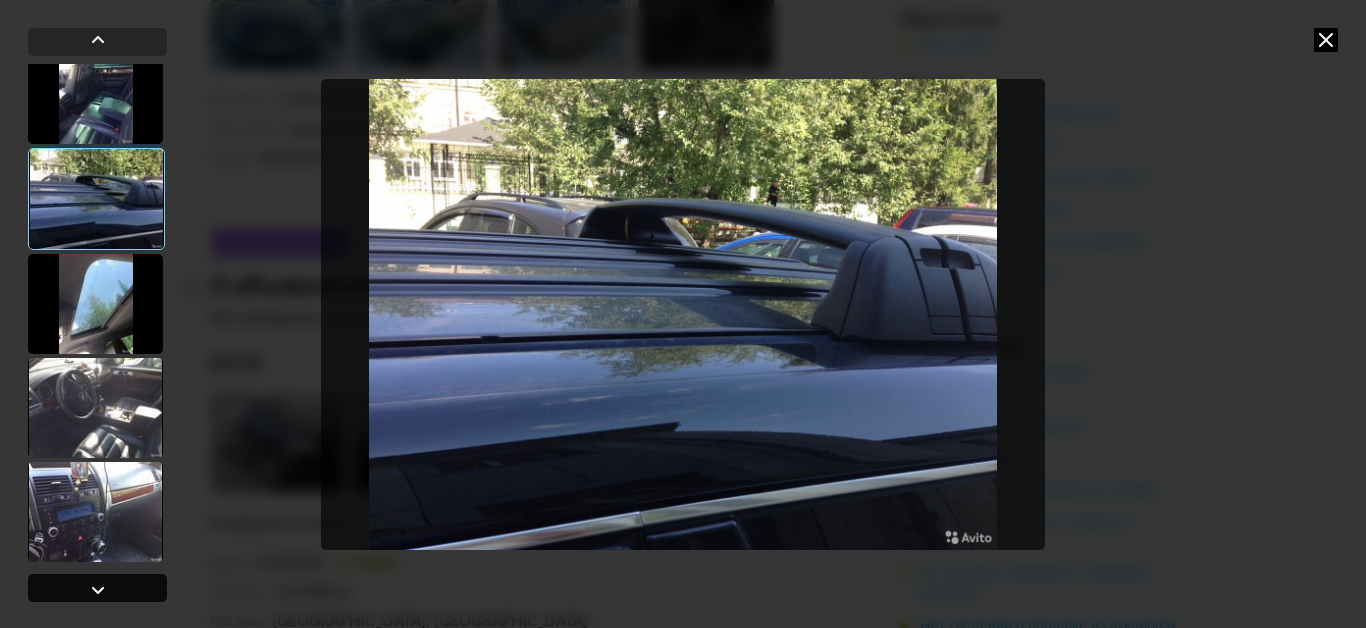 click at bounding box center (98, 590) 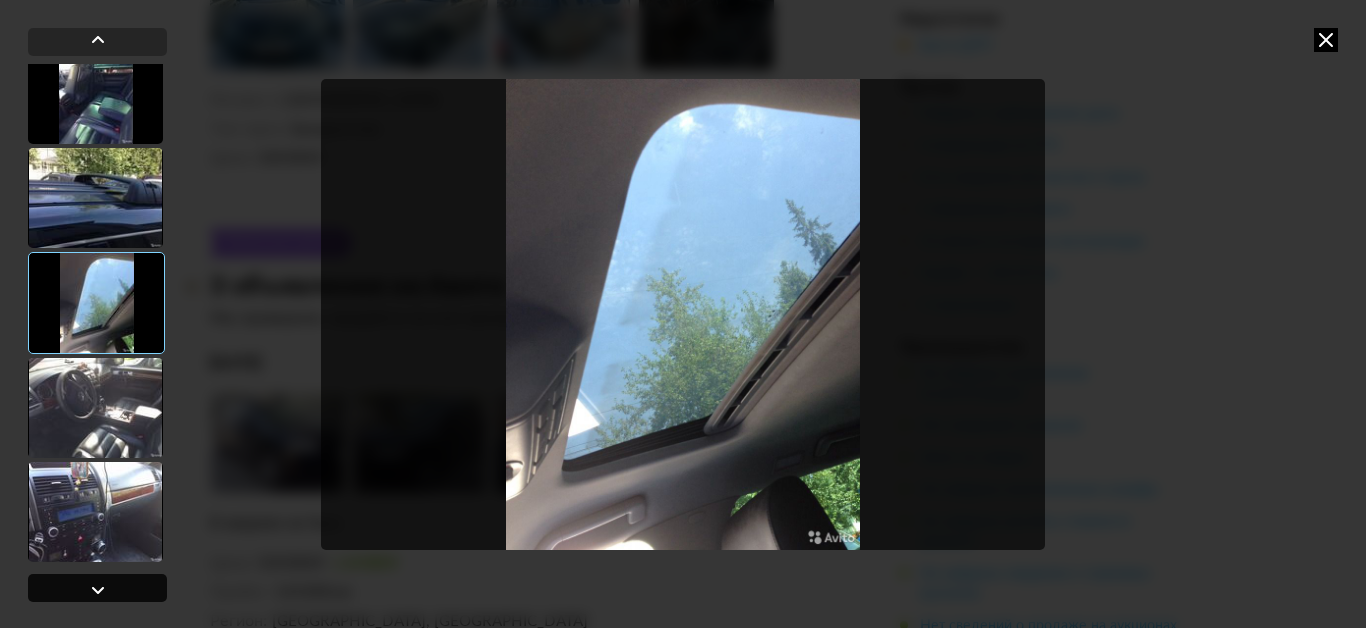 click at bounding box center (98, 590) 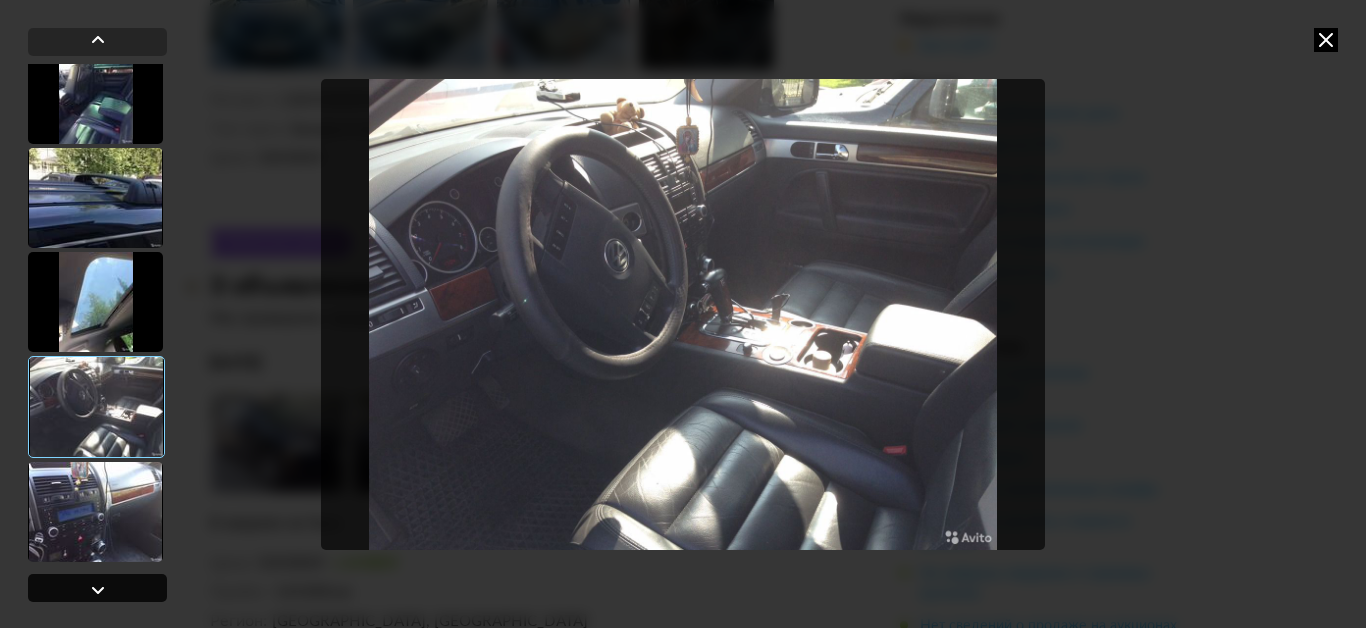 click at bounding box center (98, 590) 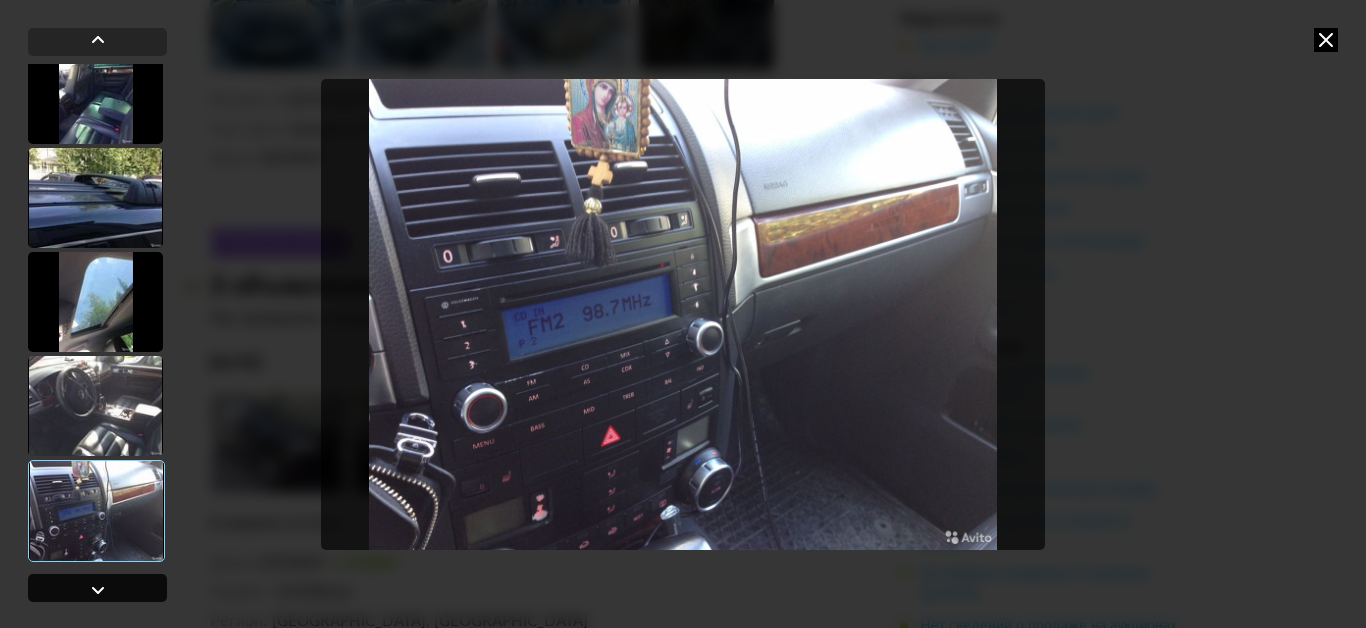 click at bounding box center (98, 590) 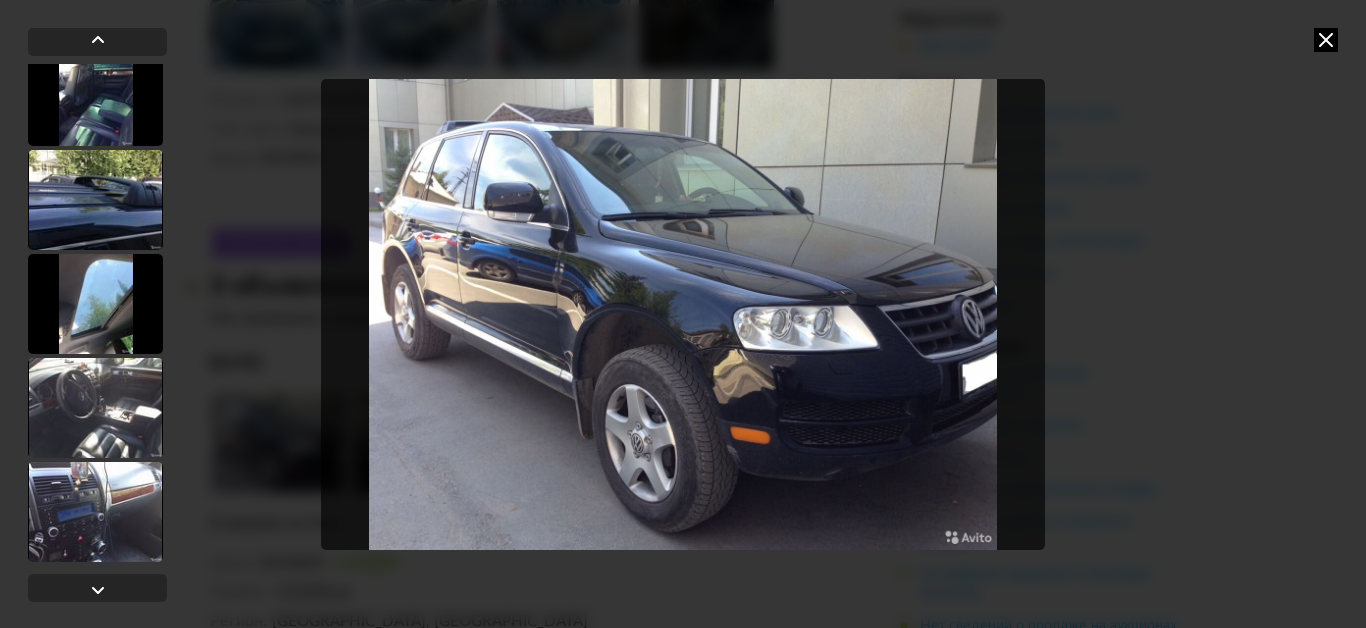 click at bounding box center (1326, 40) 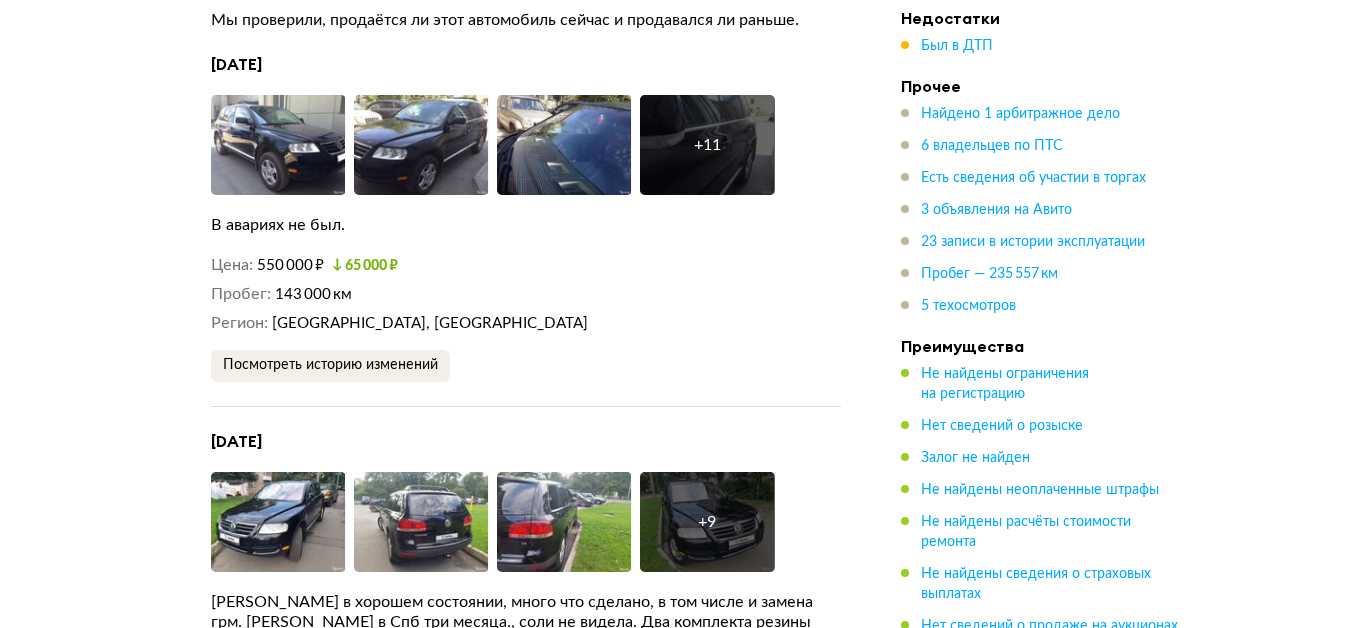 scroll, scrollTop: 5100, scrollLeft: 0, axis: vertical 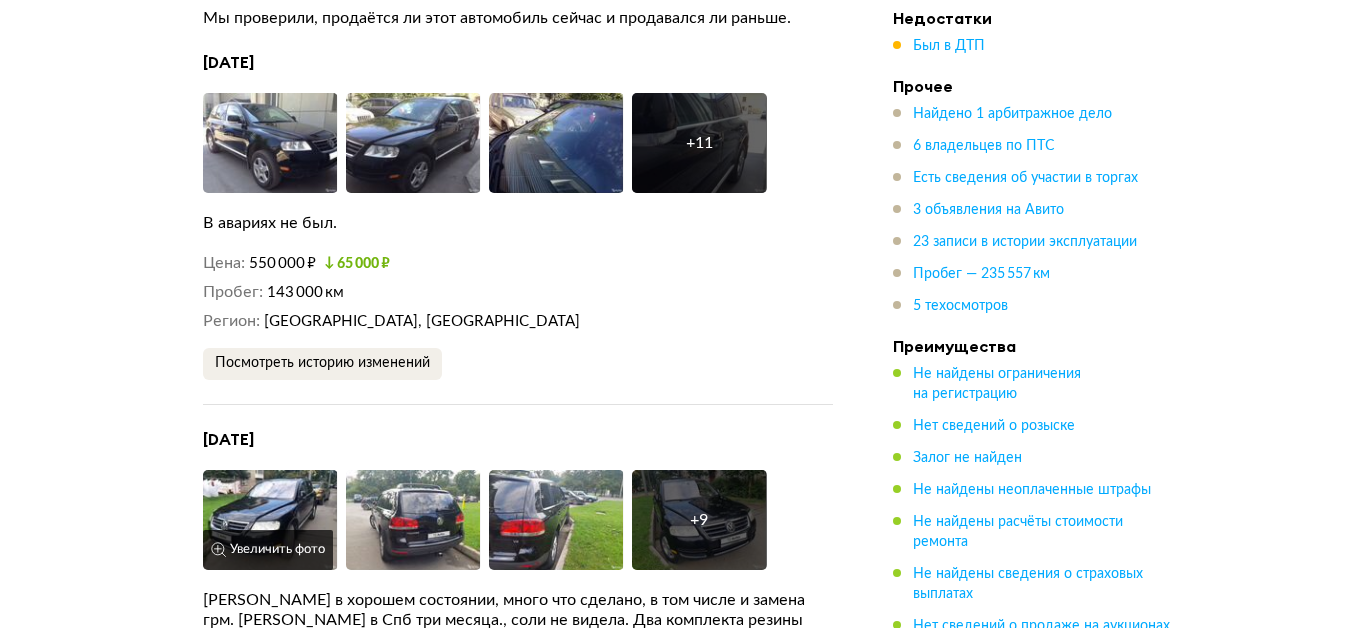 click at bounding box center (270, 520) 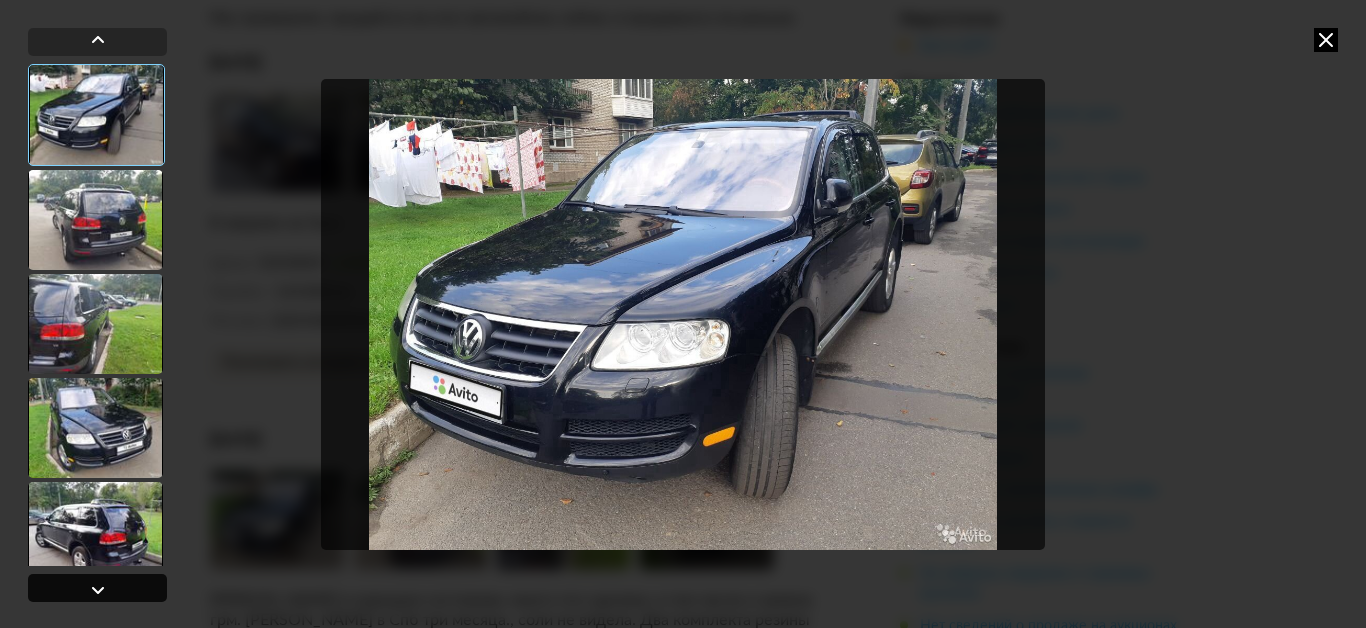 click at bounding box center [98, 590] 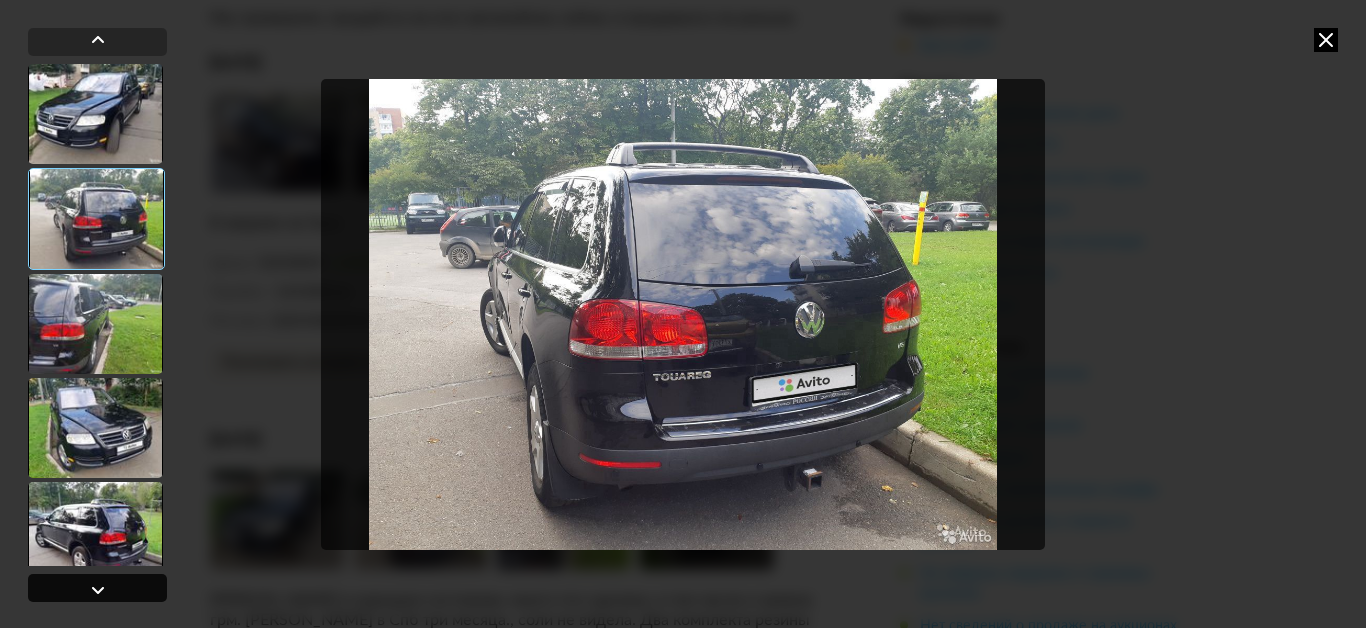 click at bounding box center (98, 590) 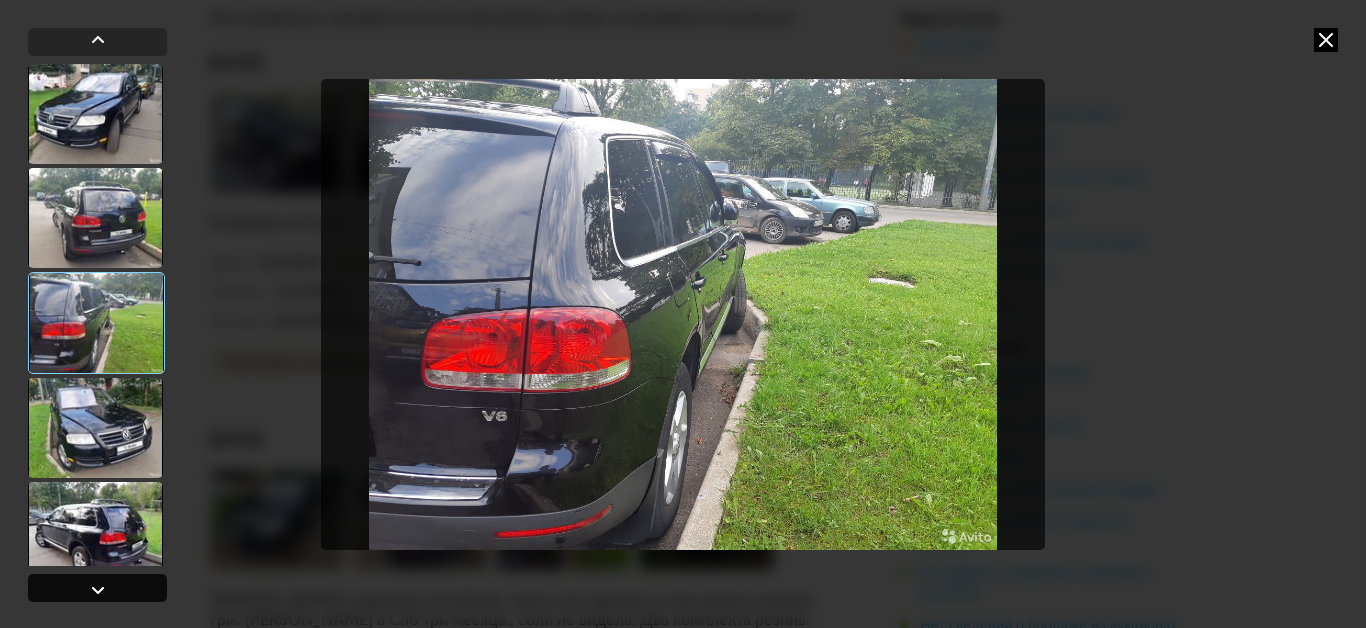 click at bounding box center [98, 590] 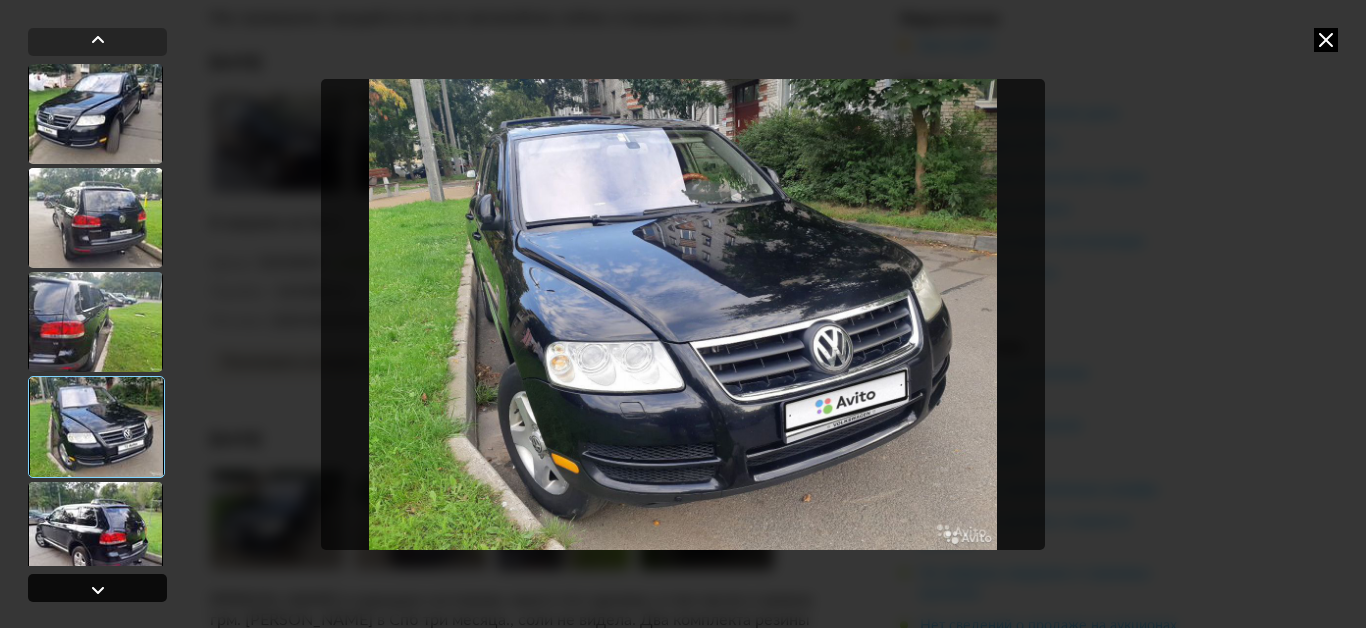 click at bounding box center (98, 590) 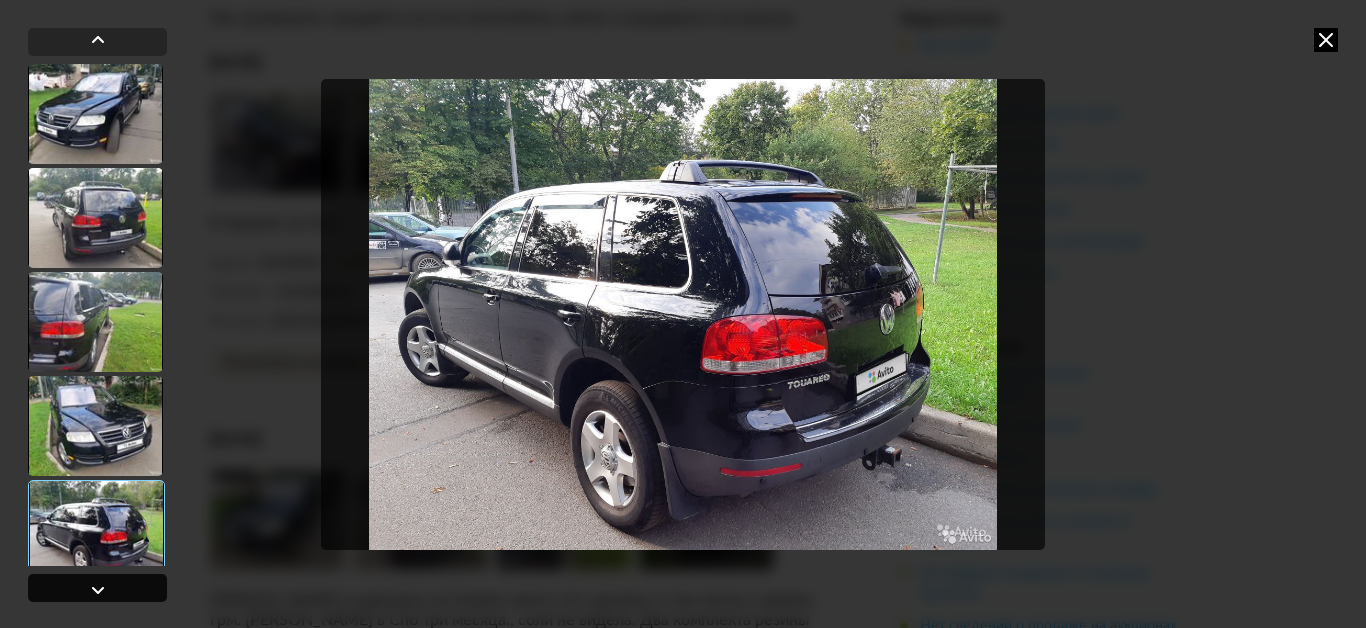 click at bounding box center (98, 590) 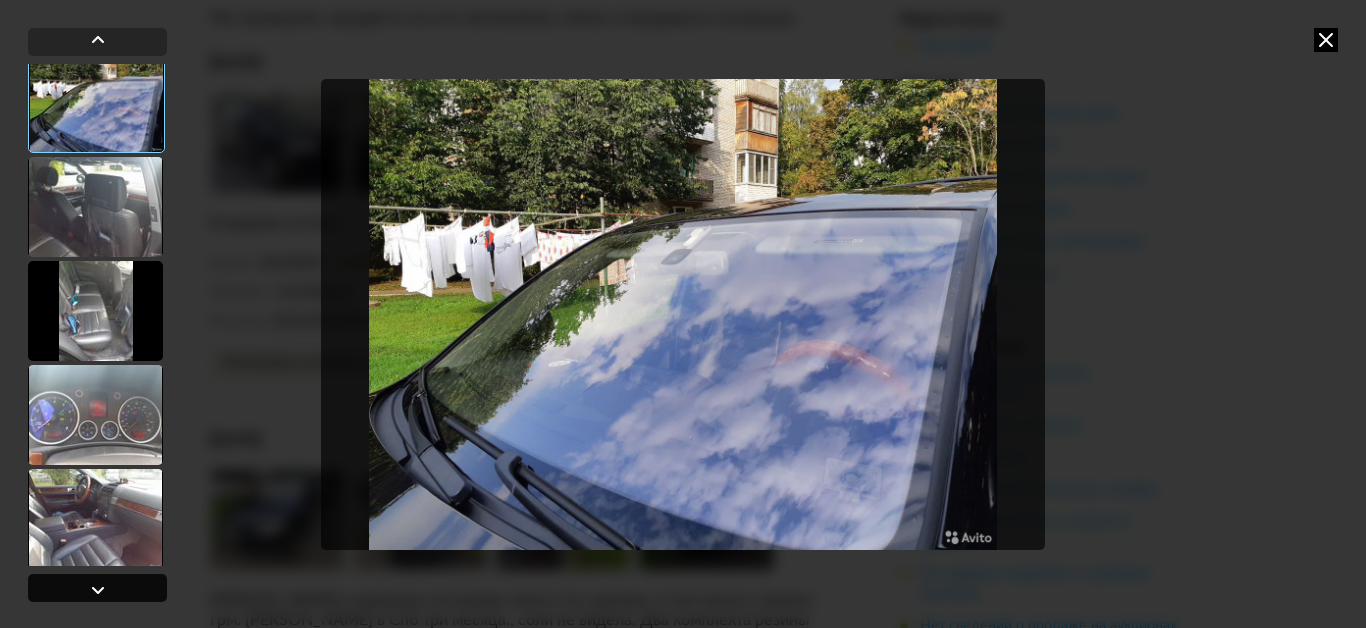 scroll, scrollTop: 531, scrollLeft: 0, axis: vertical 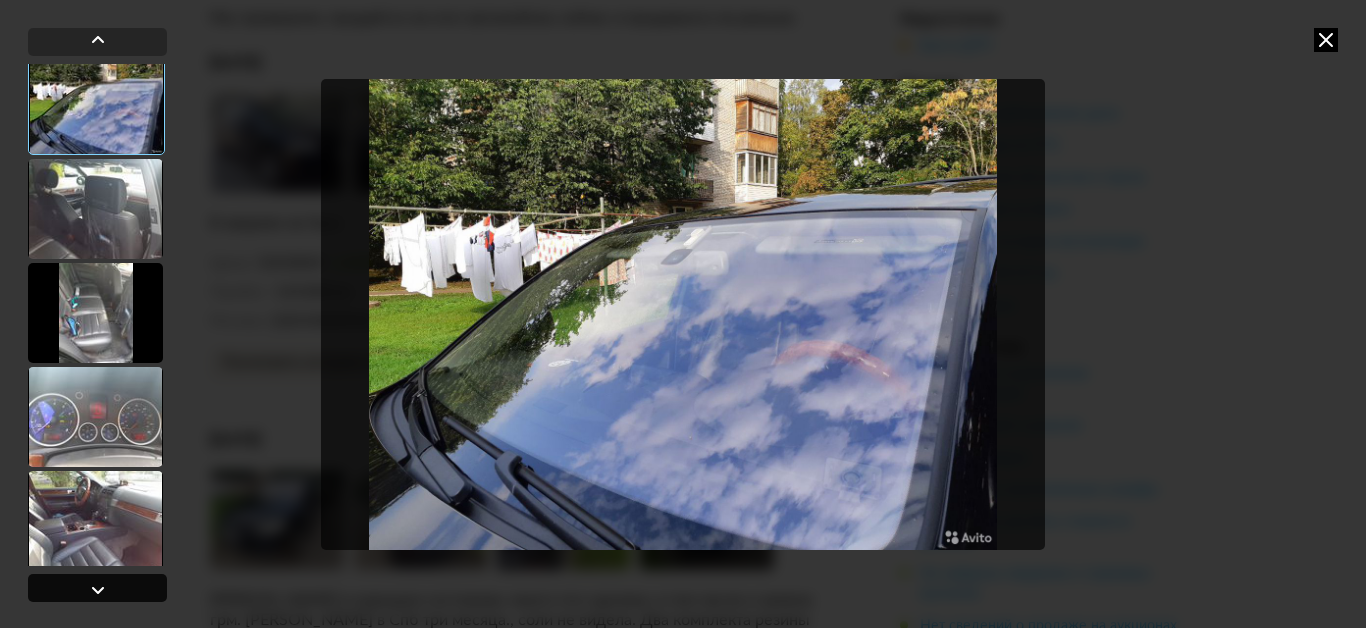 click at bounding box center [98, 590] 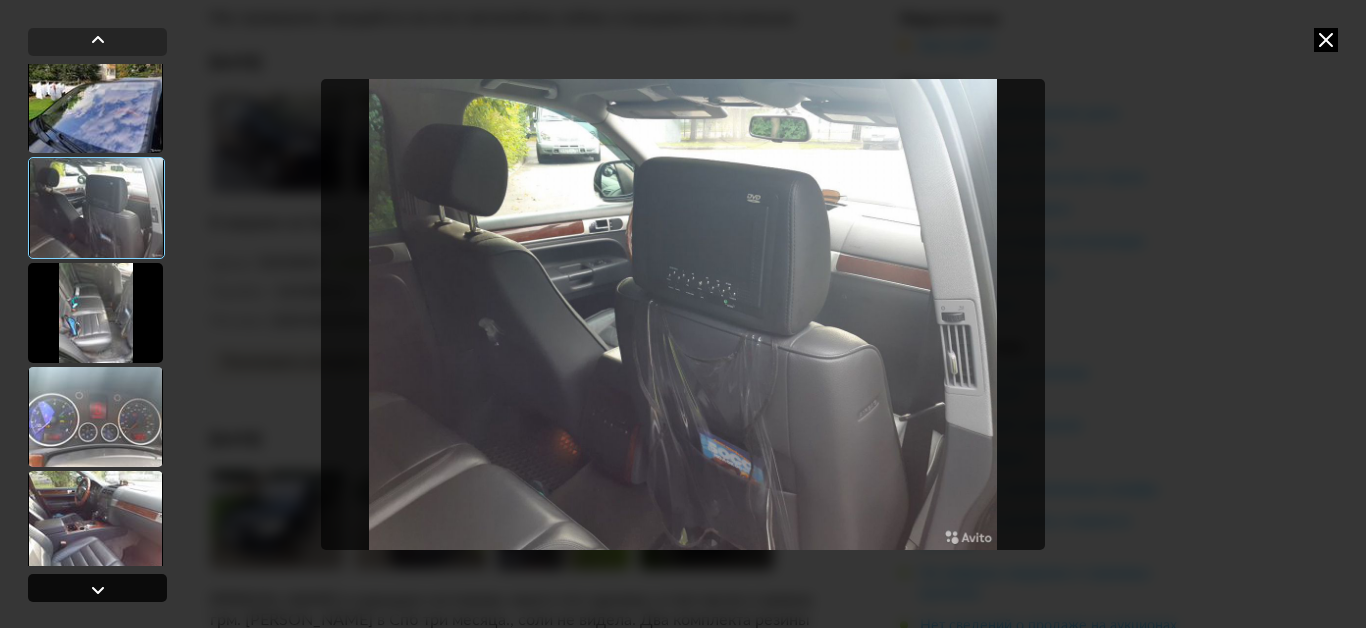 click at bounding box center [98, 590] 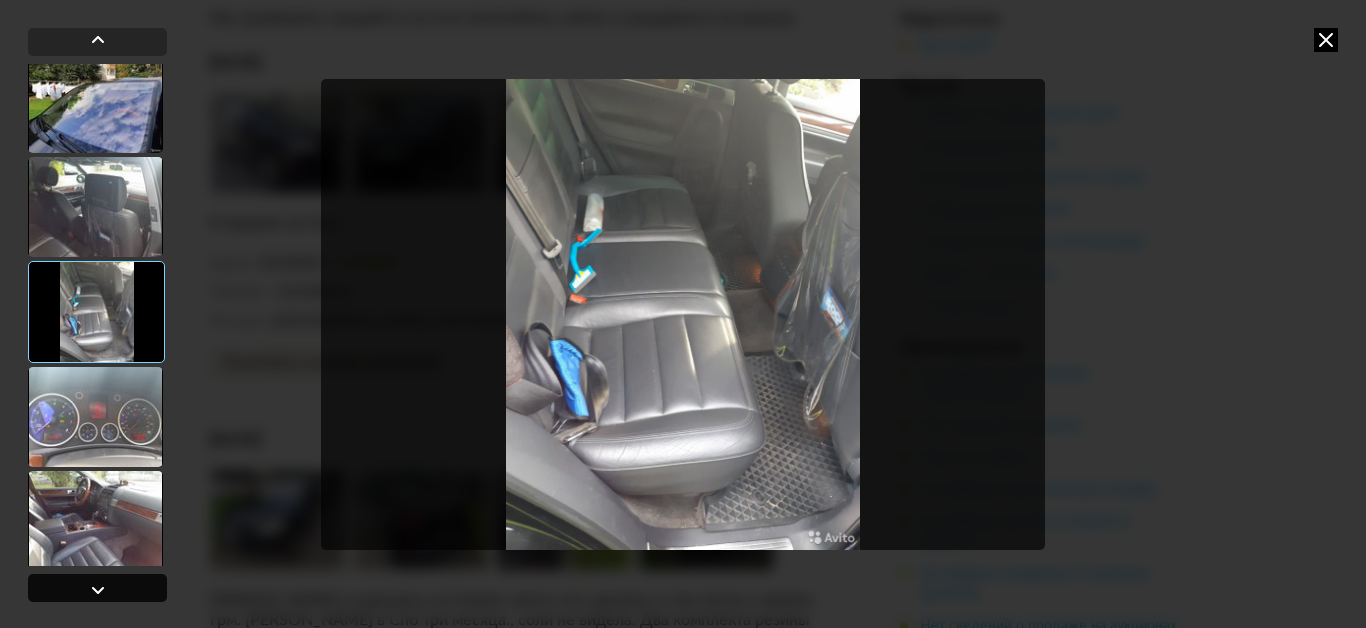 click at bounding box center (98, 590) 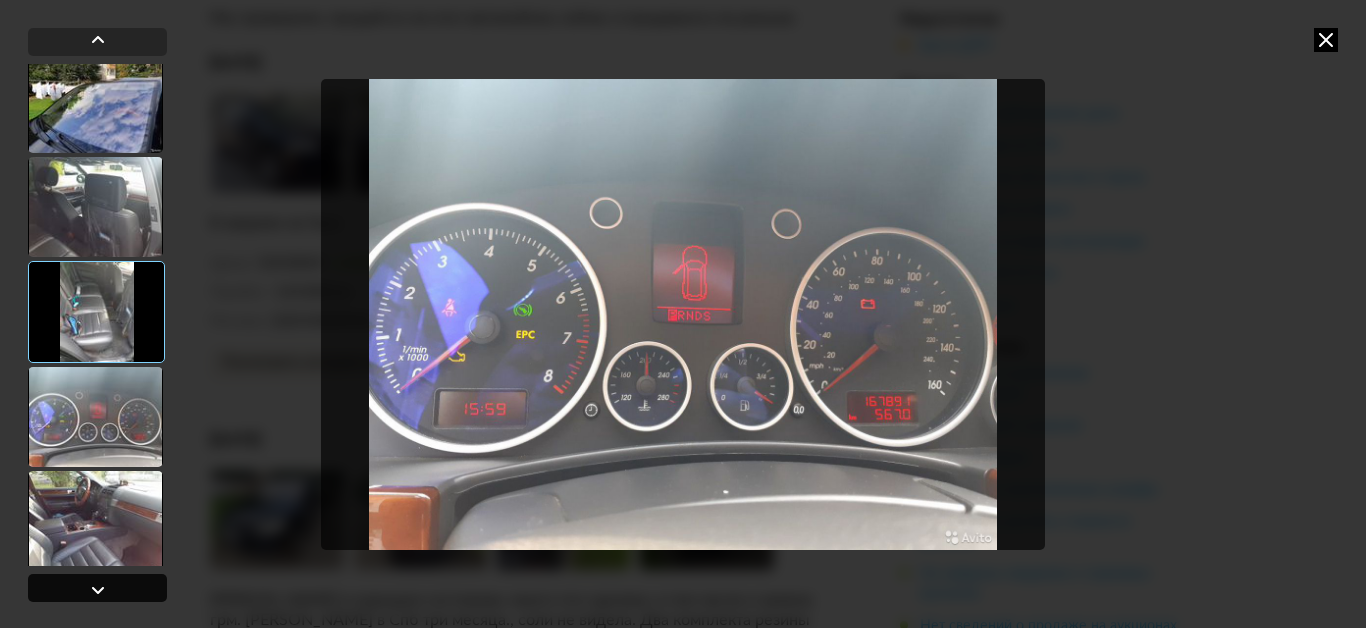 click at bounding box center [98, 590] 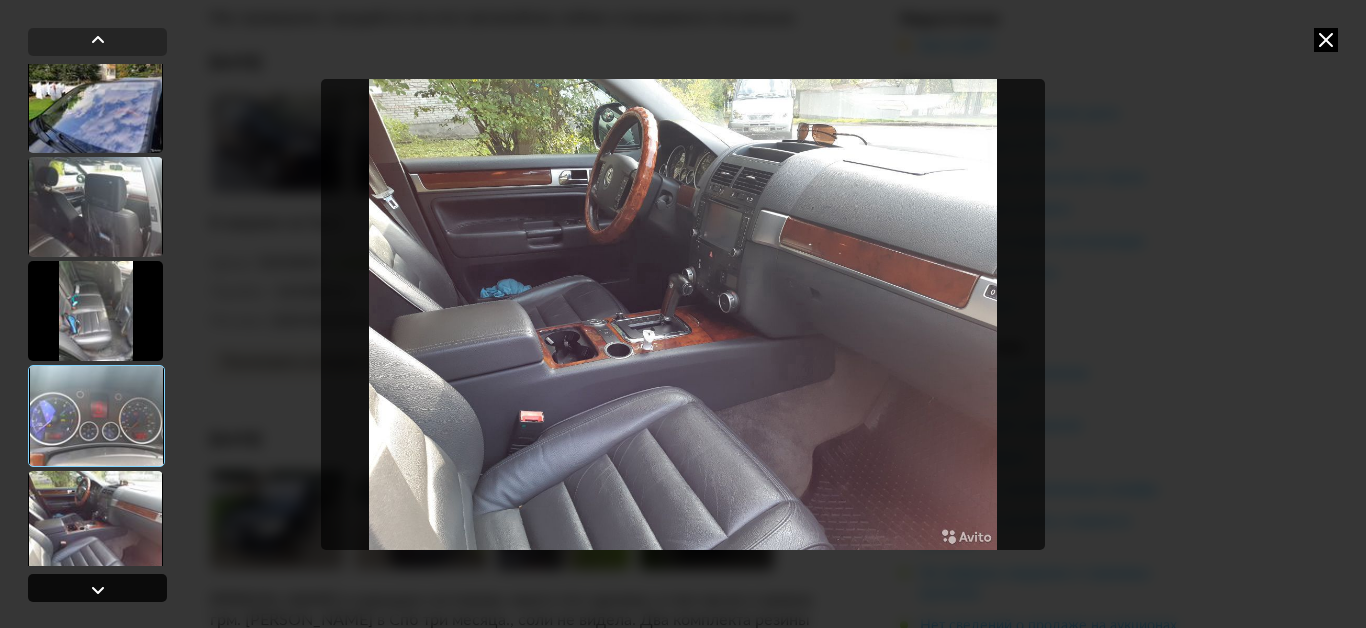 click at bounding box center [98, 590] 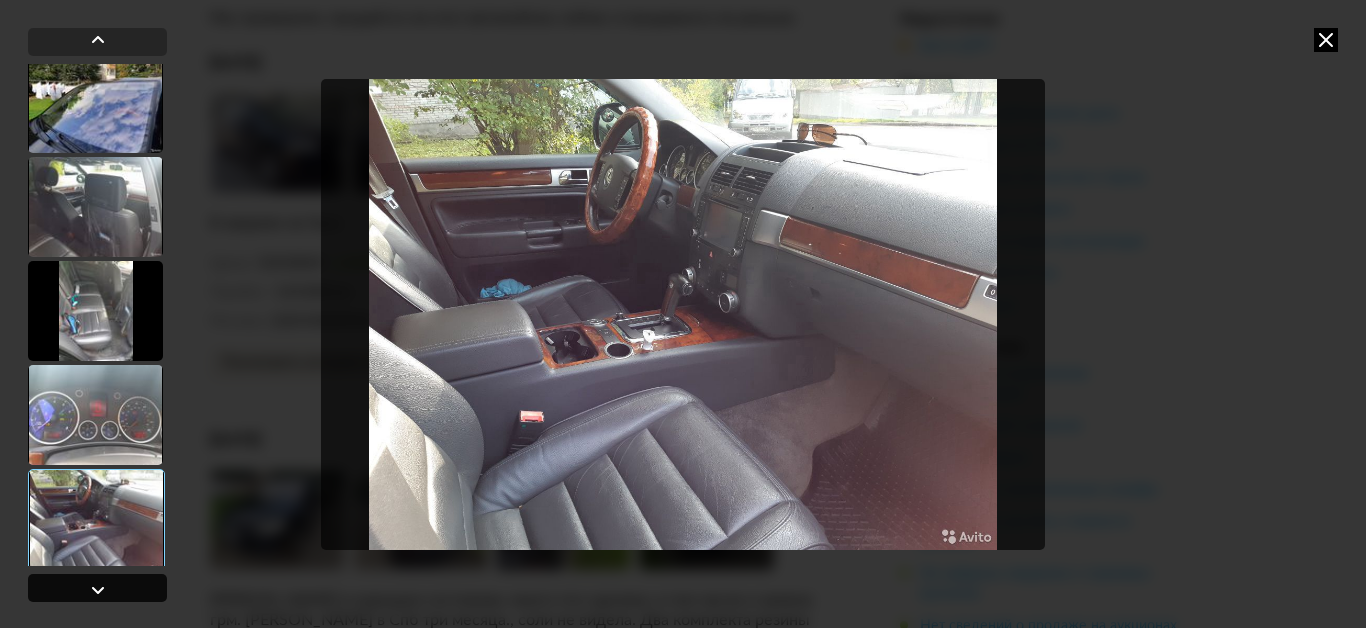 click at bounding box center [98, 590] 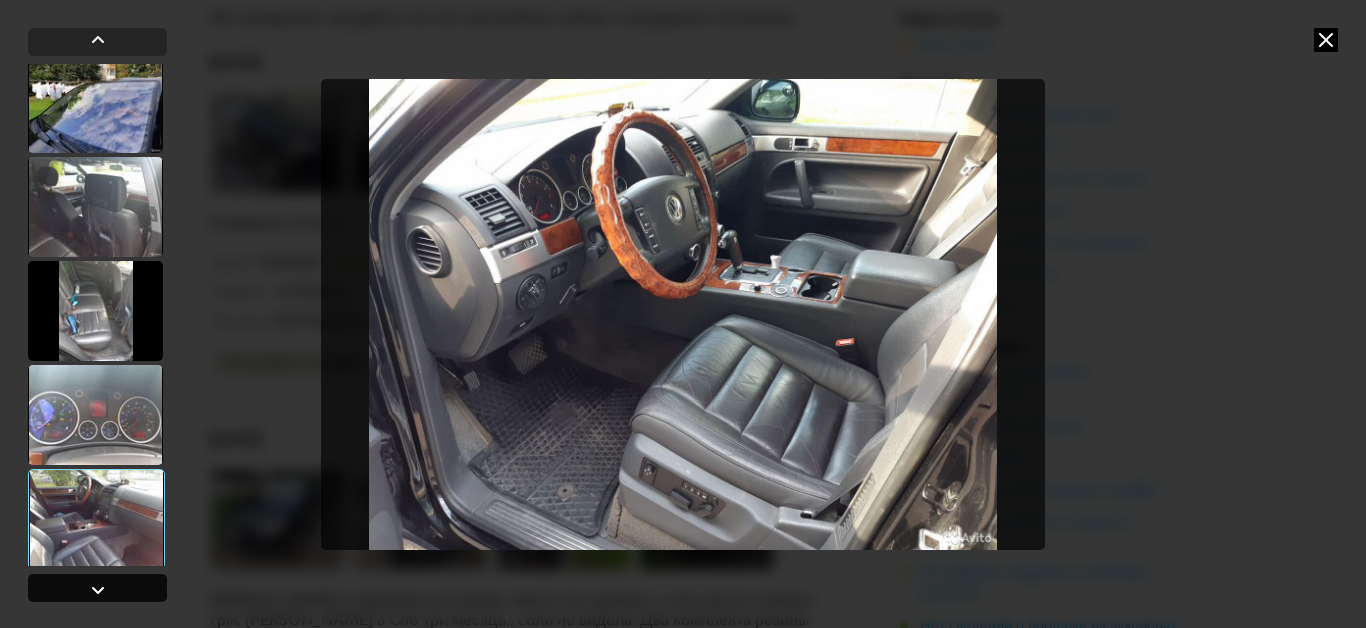 scroll, scrollTop: 748, scrollLeft: 0, axis: vertical 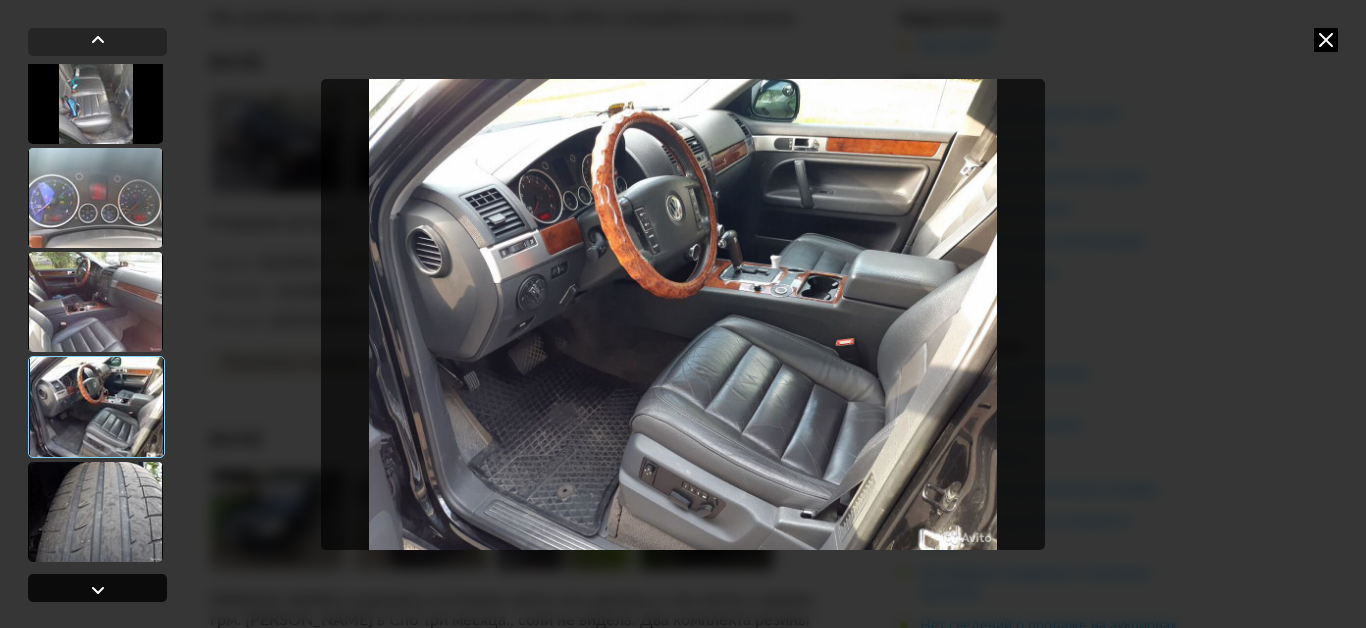 click at bounding box center [98, 590] 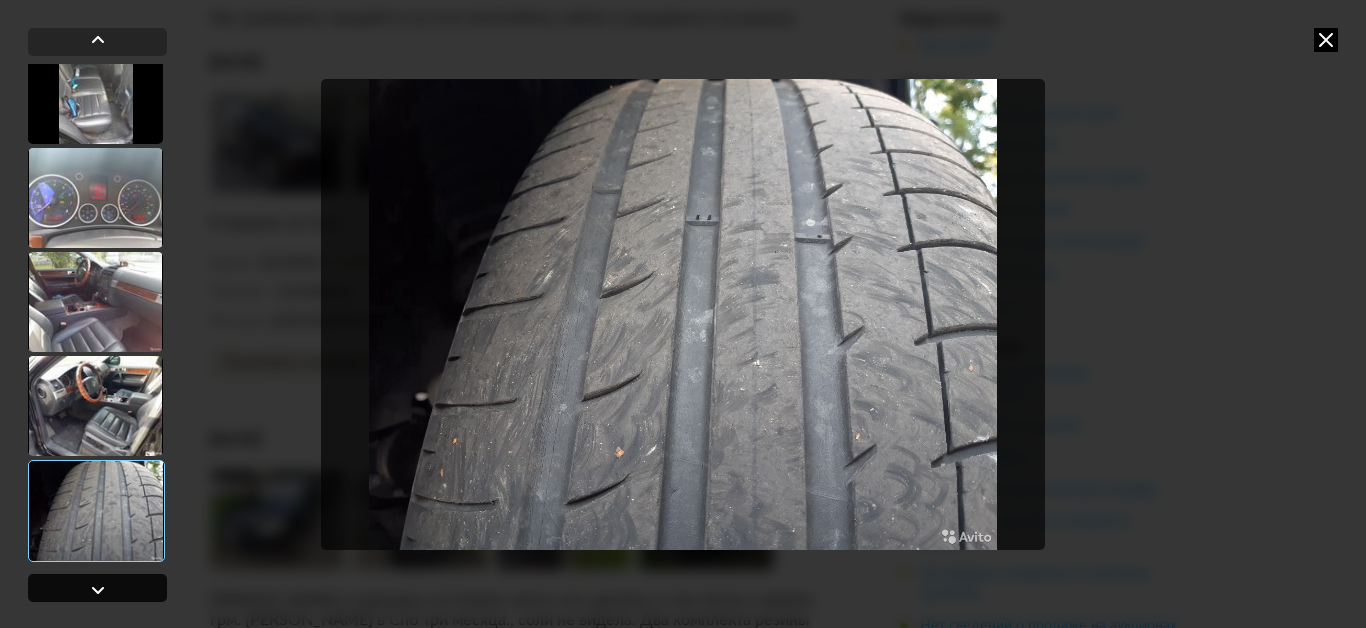 click at bounding box center (98, 590) 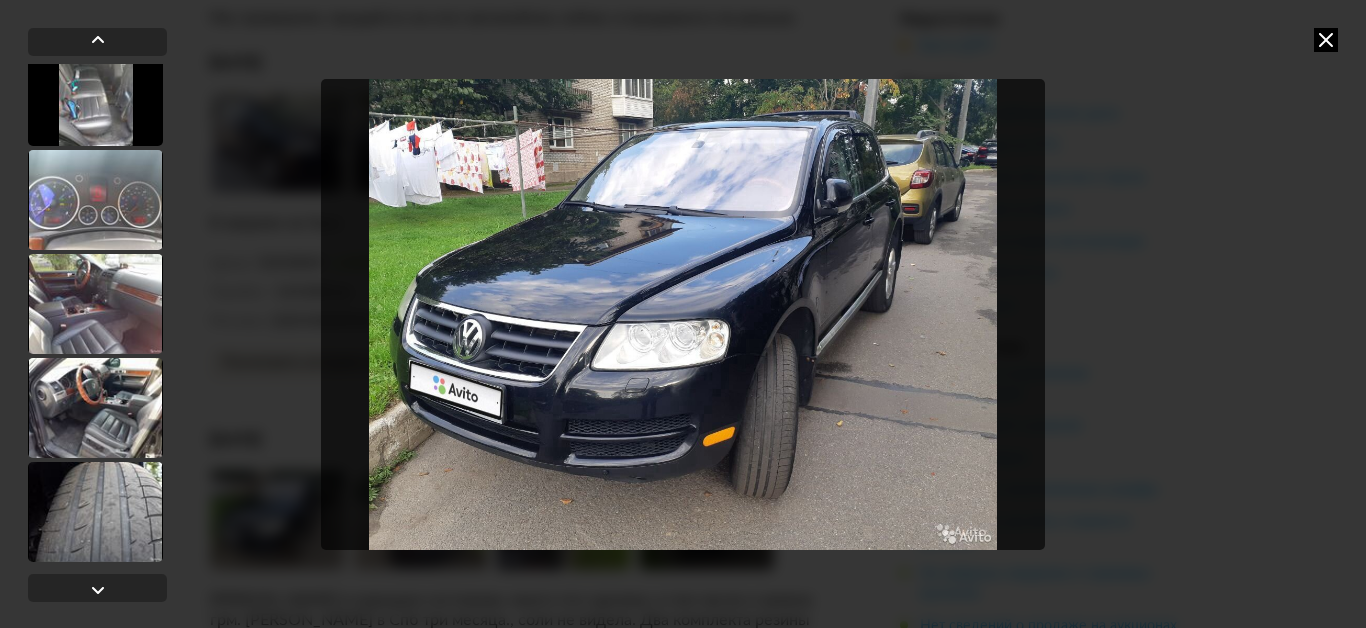 click at bounding box center (95, 304) 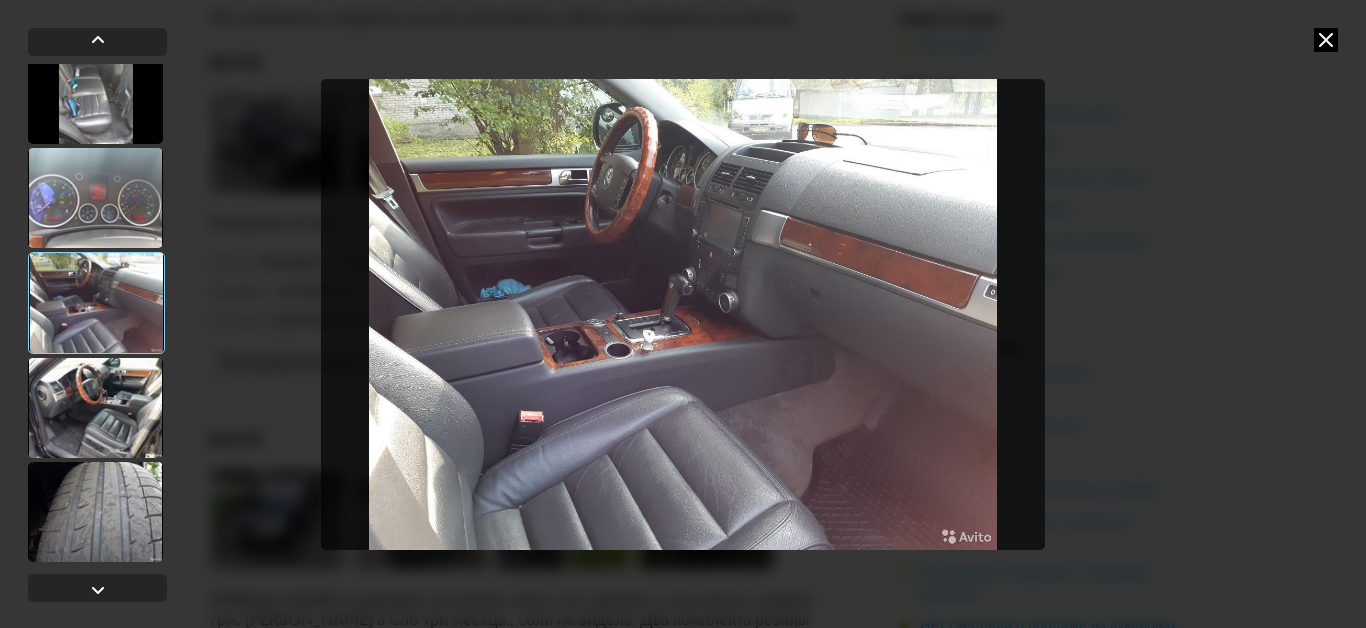 click at bounding box center [95, 198] 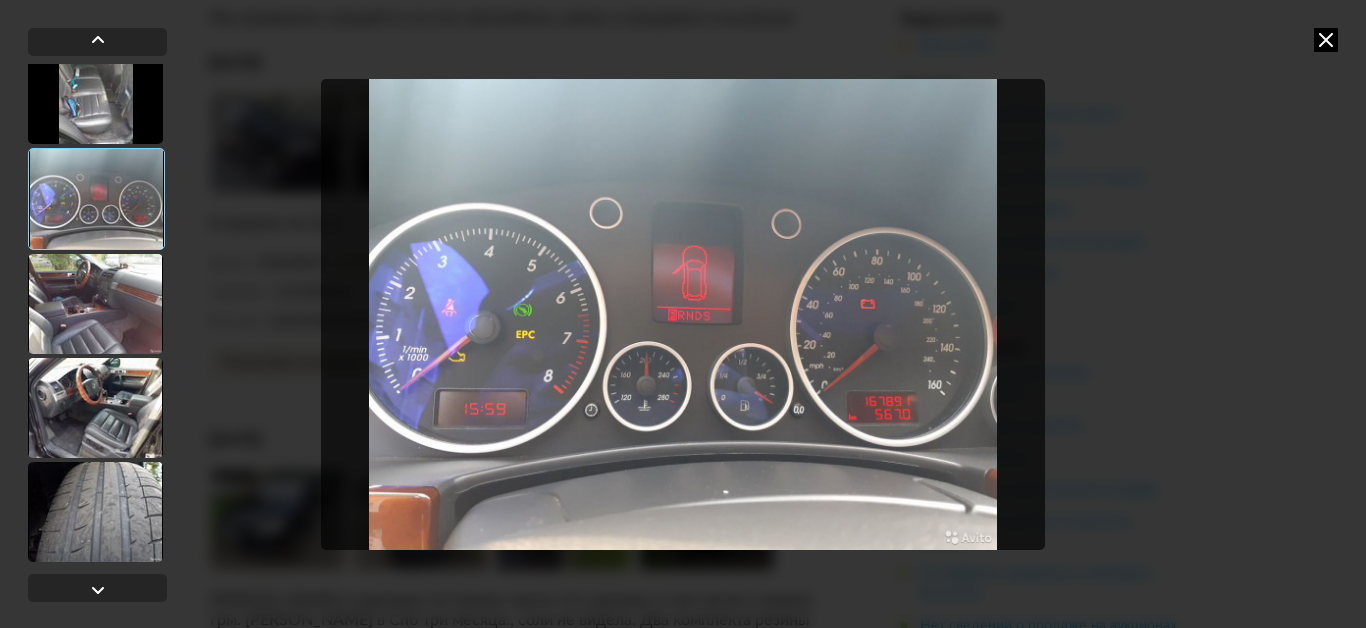 click at bounding box center [95, 304] 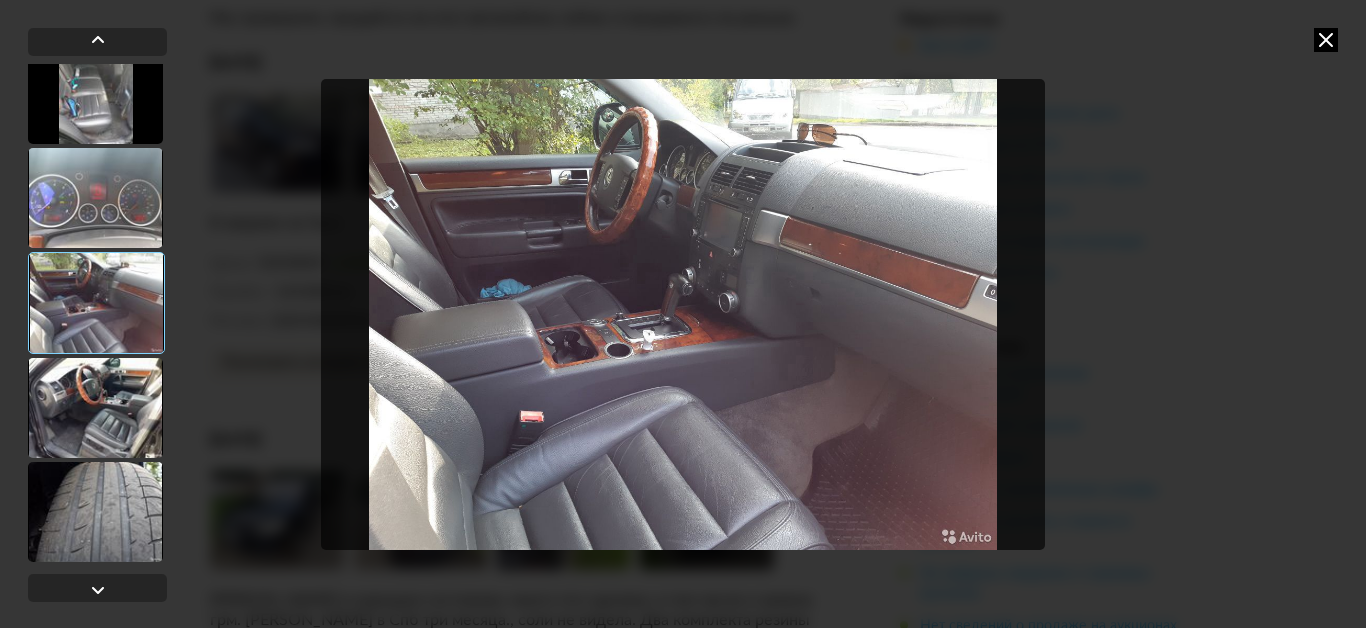 click at bounding box center [683, 314] 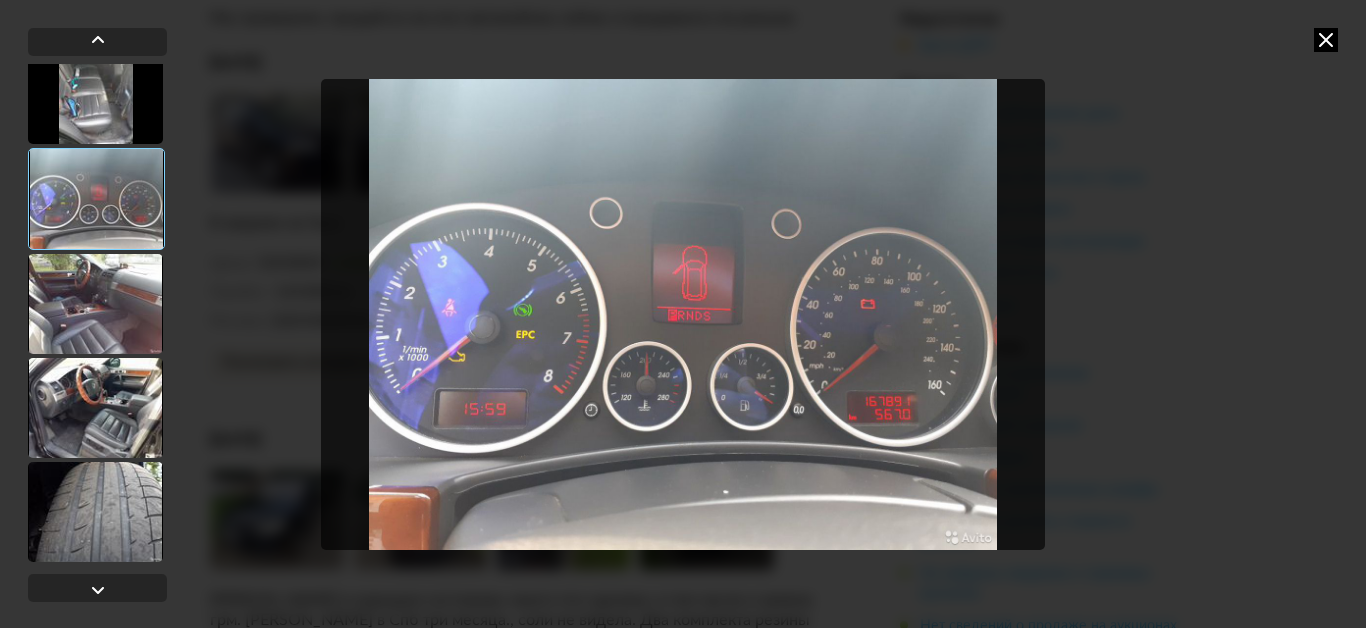 click at bounding box center (95, 94) 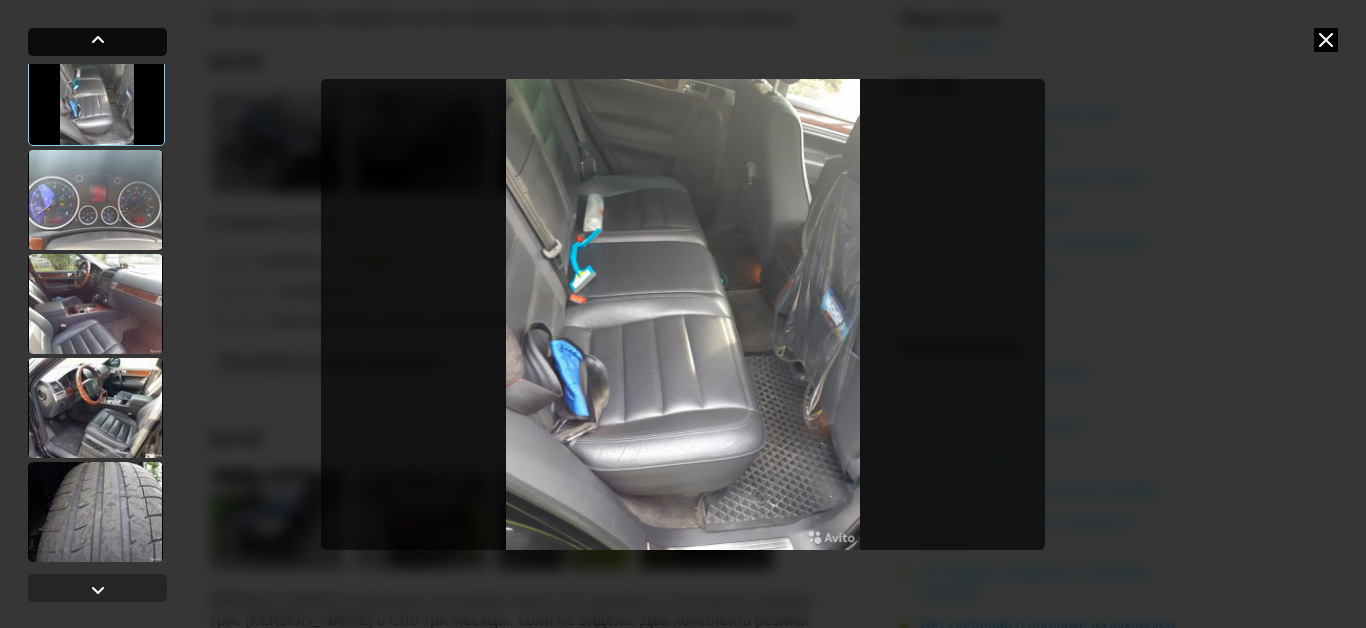 click at bounding box center (98, 40) 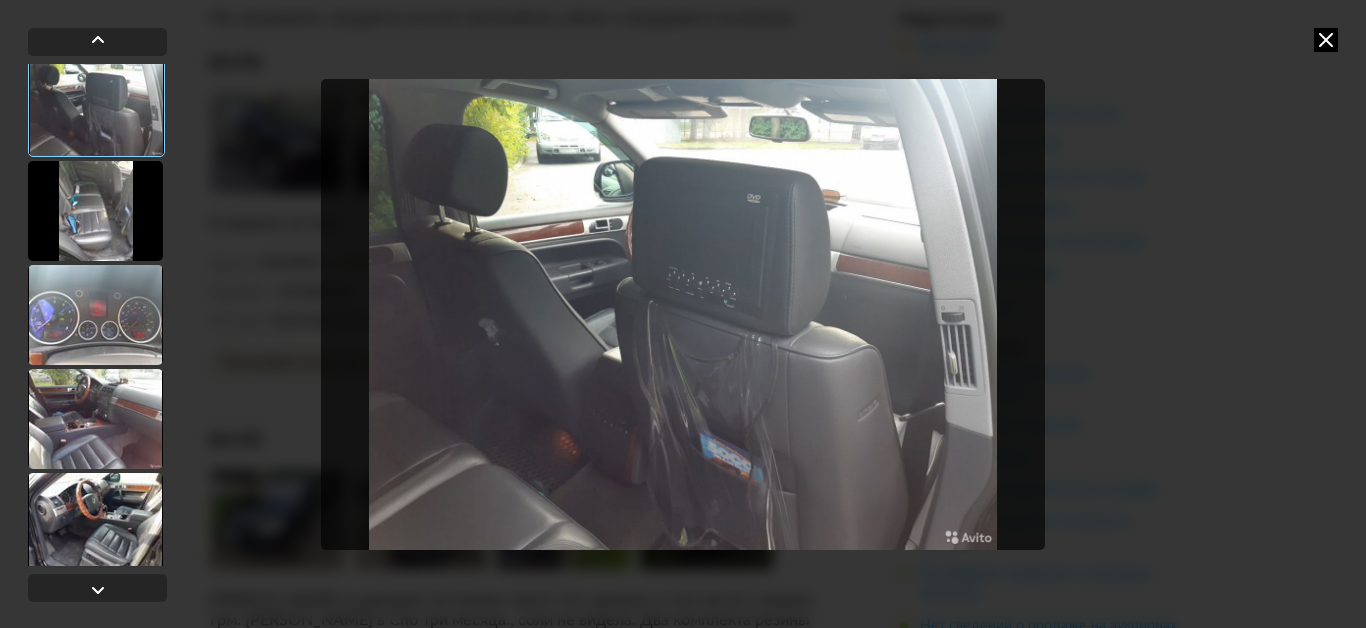 click at bounding box center (96, 106) 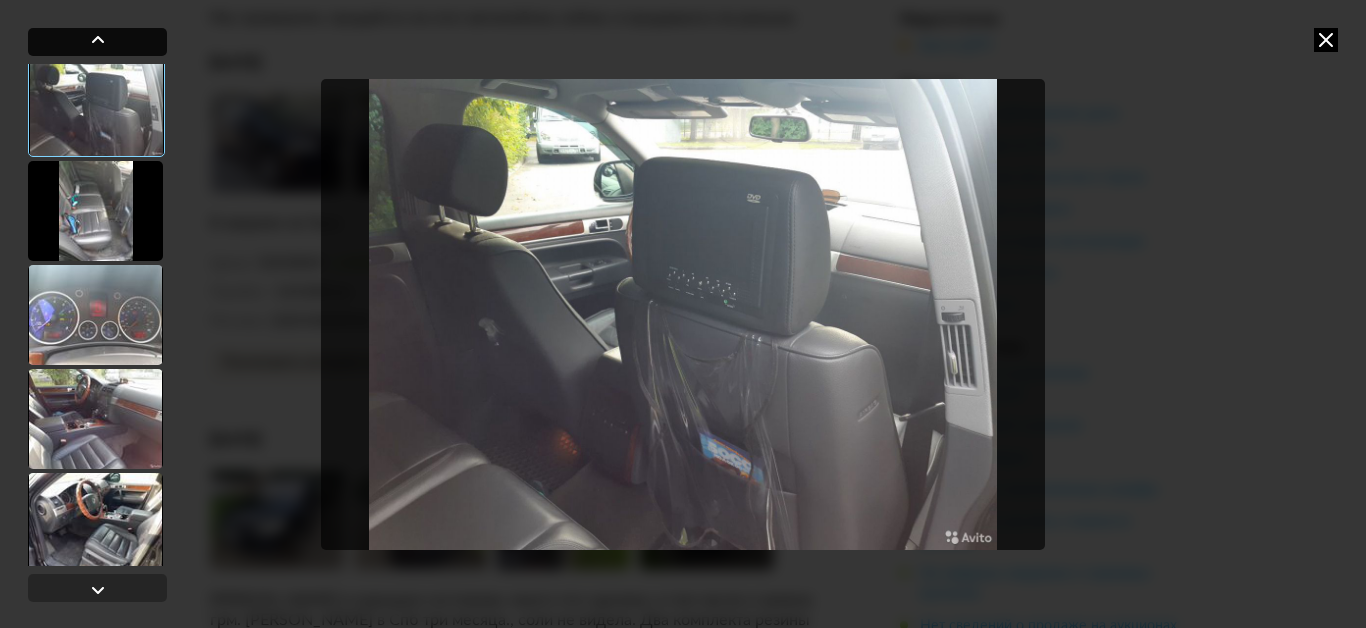 click at bounding box center (98, 40) 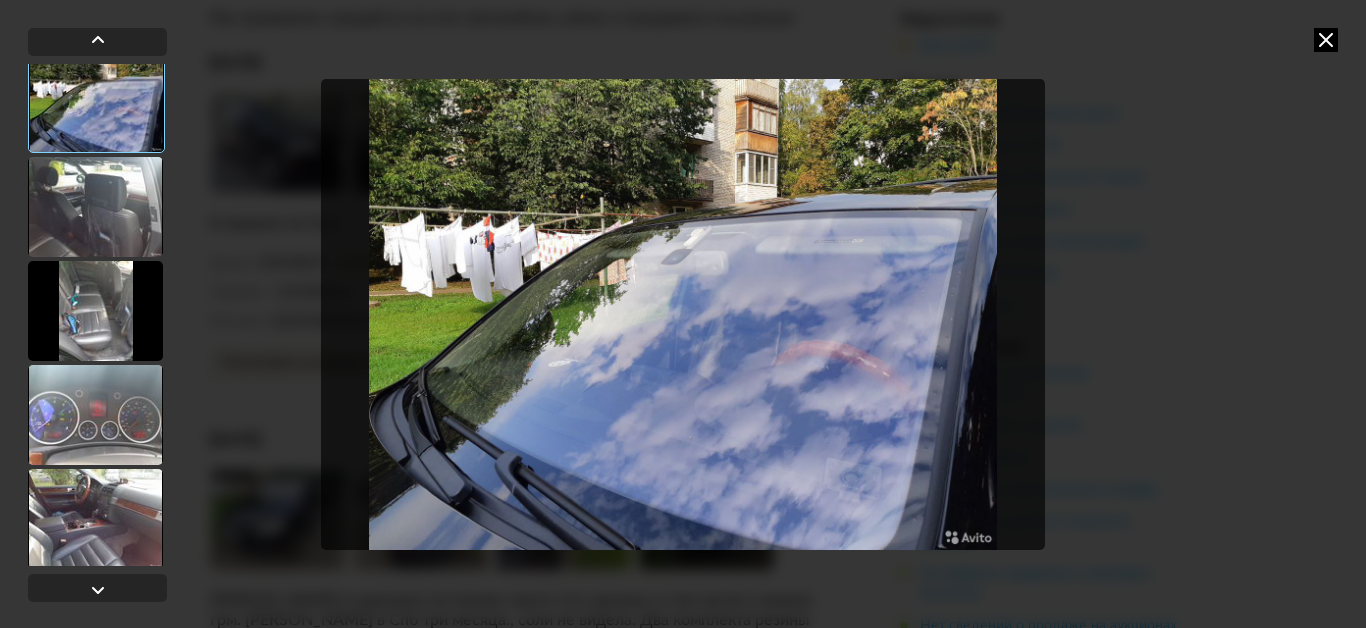 click at bounding box center [683, 314] 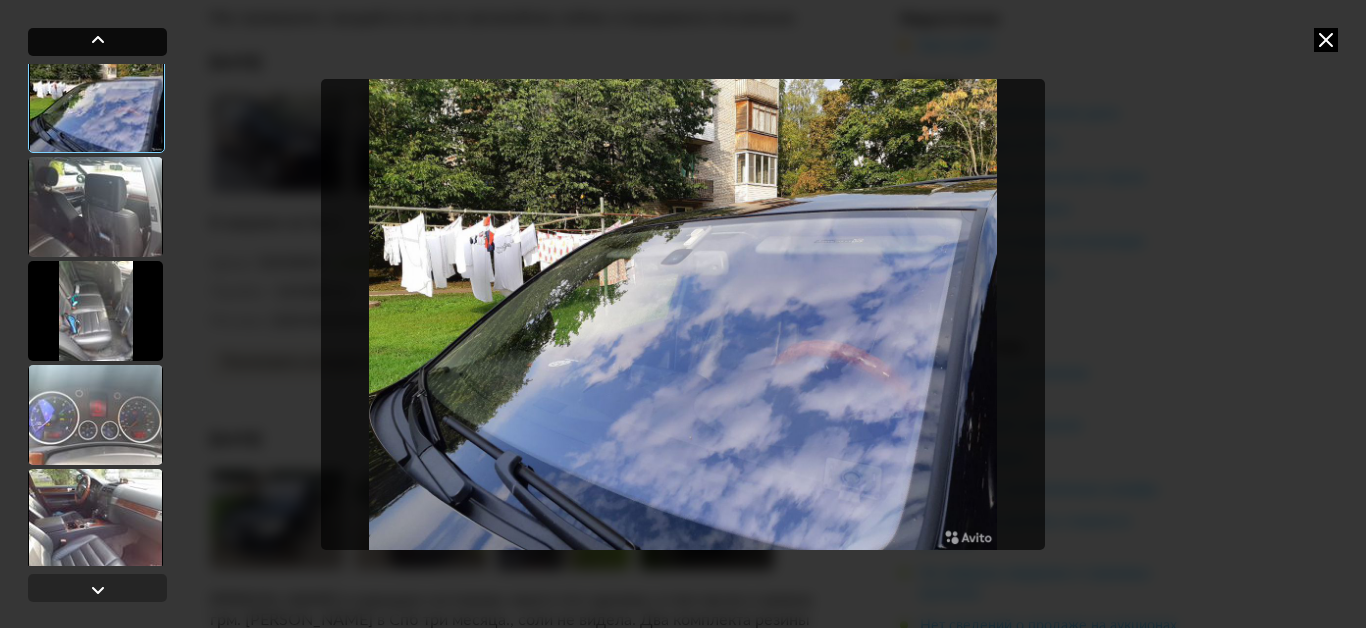 click at bounding box center [98, 40] 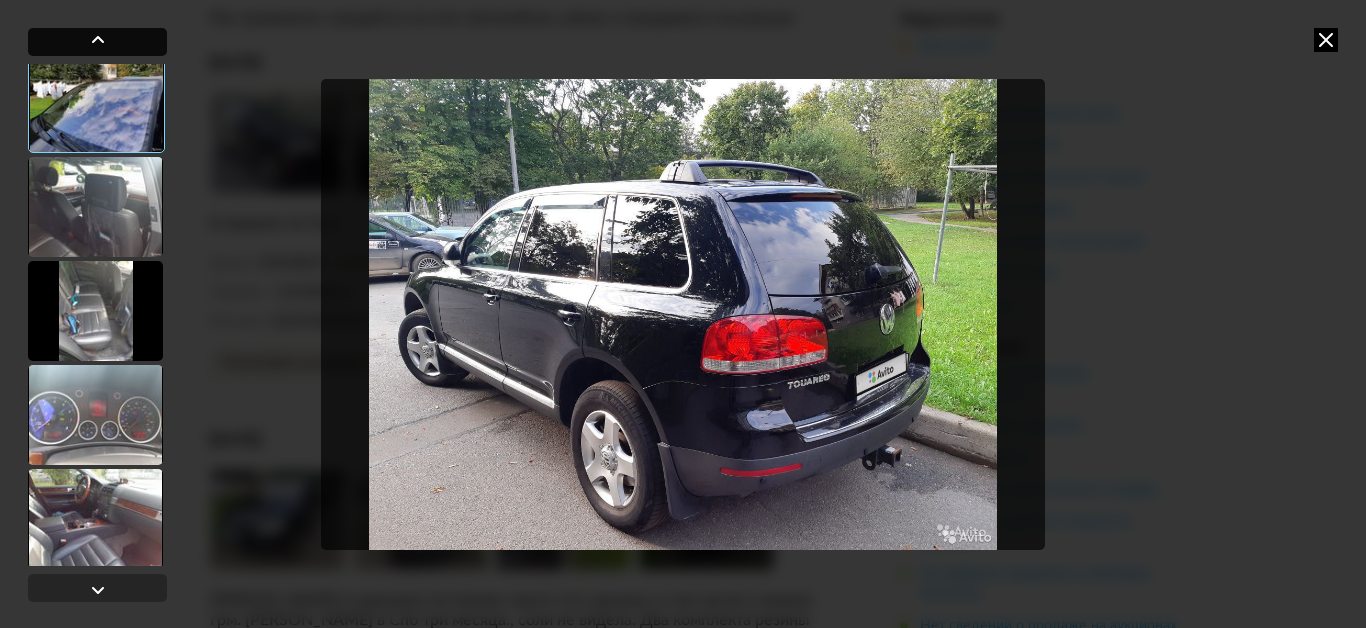 scroll, scrollTop: 433, scrollLeft: 0, axis: vertical 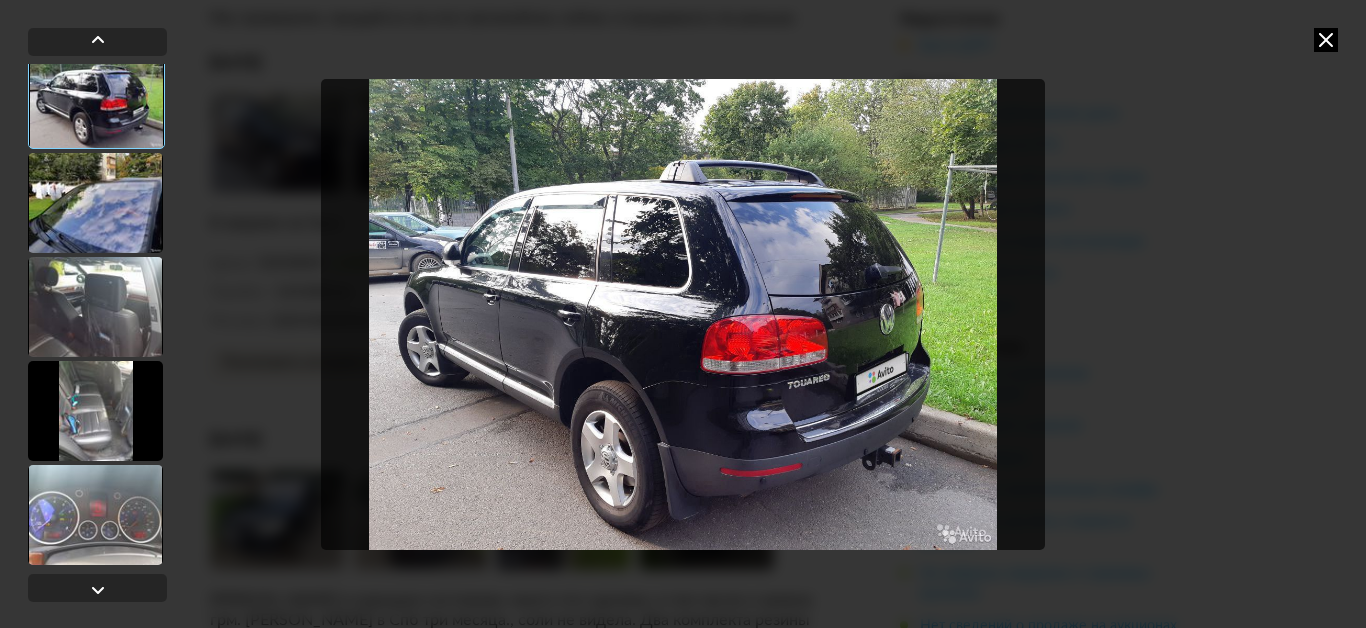 click at bounding box center [96, 98] 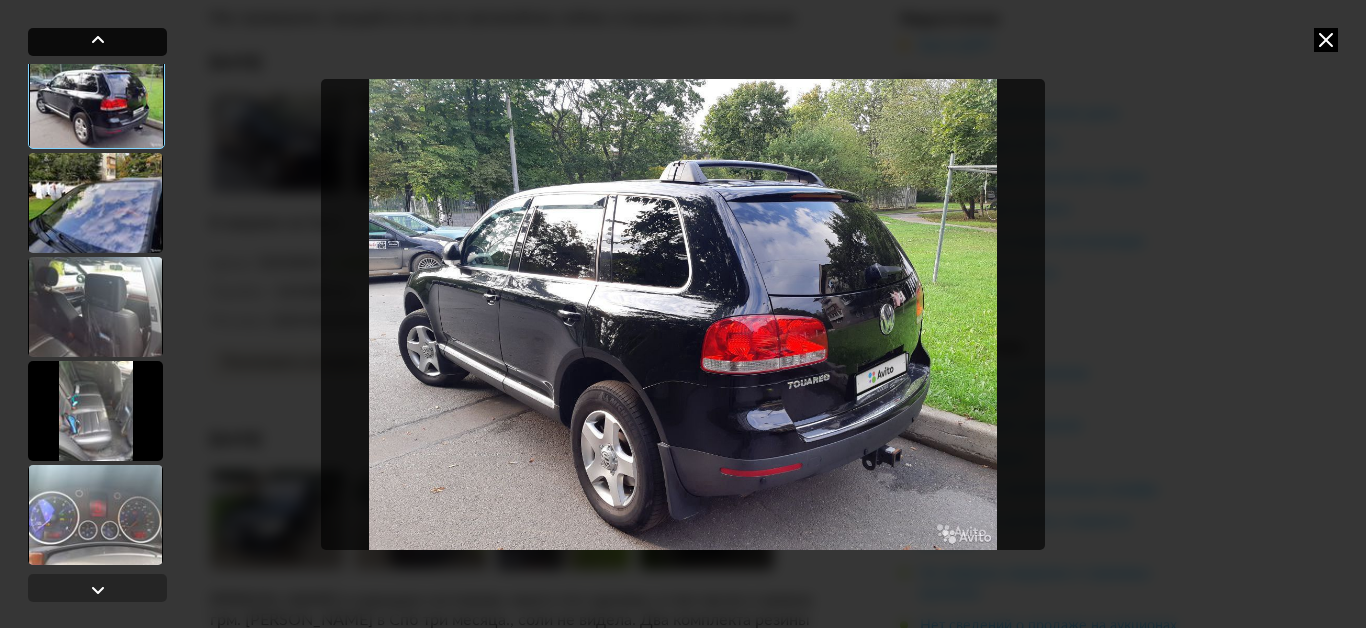 click at bounding box center [97, 42] 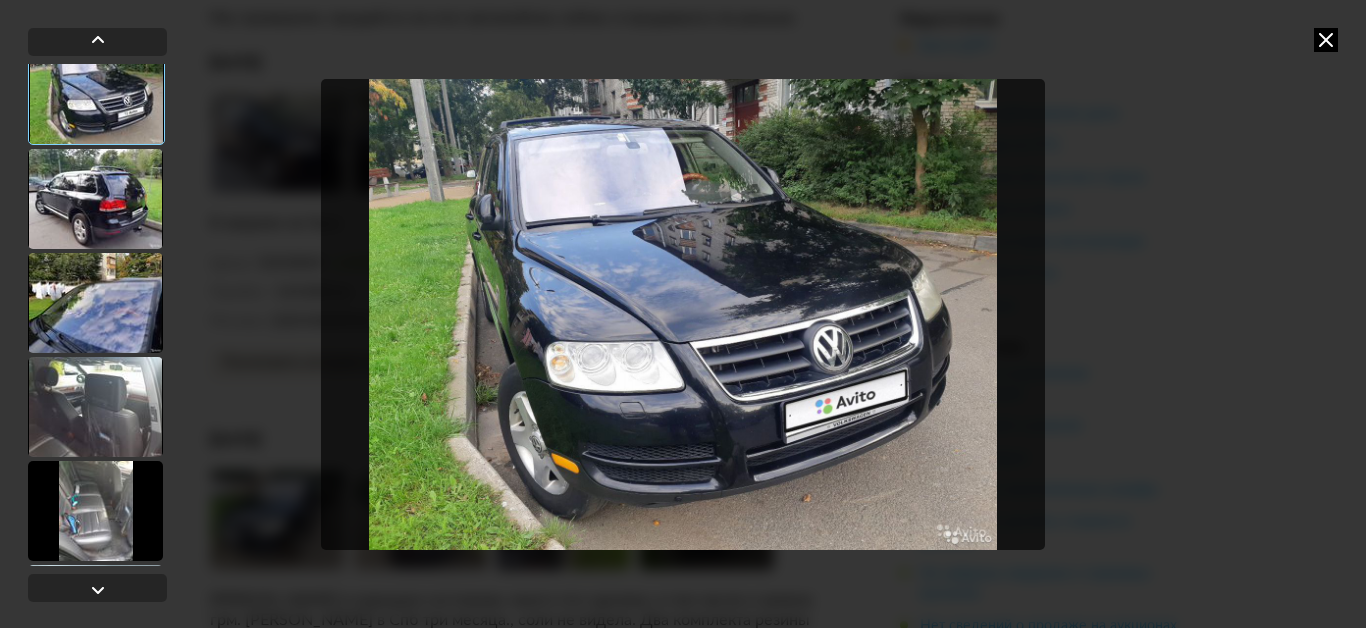 click at bounding box center (96, 94) 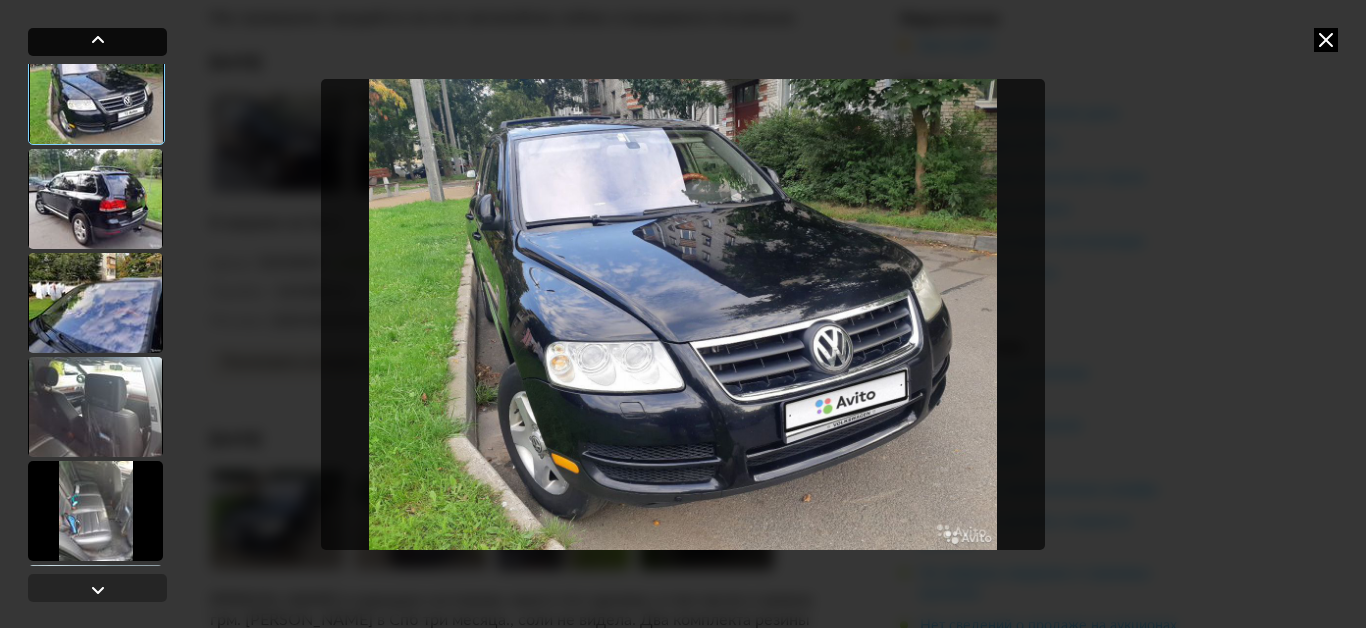 click at bounding box center [97, 42] 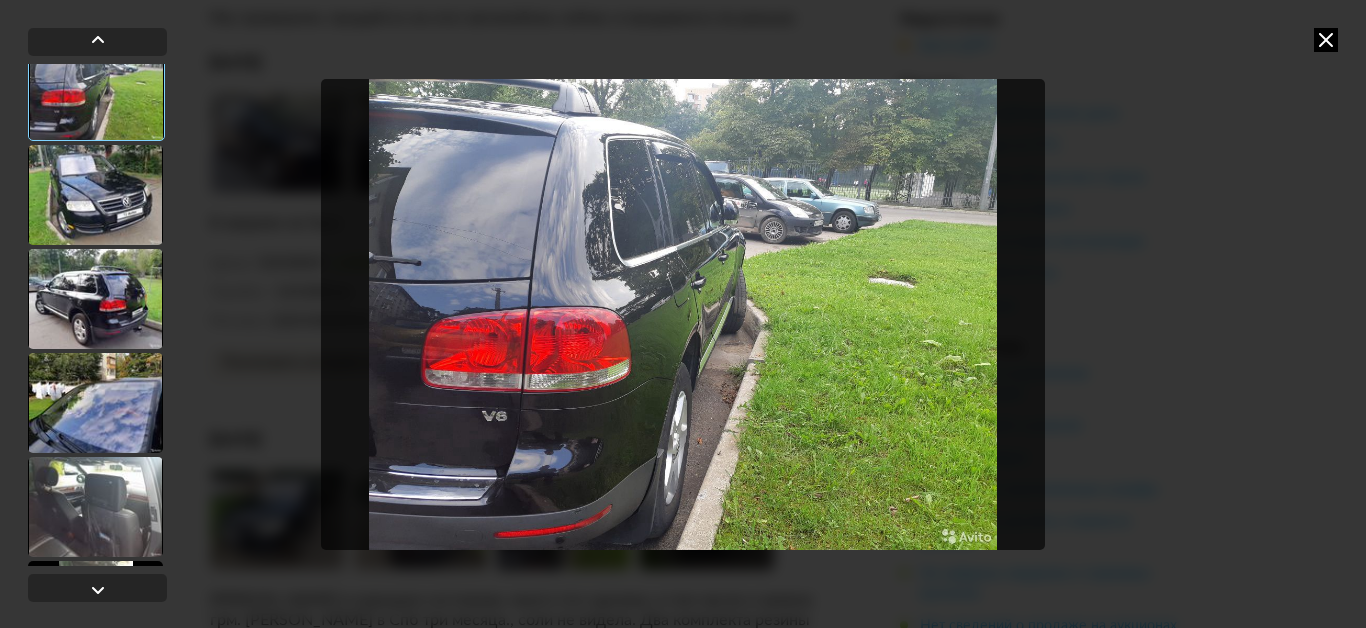 click at bounding box center [96, 90] 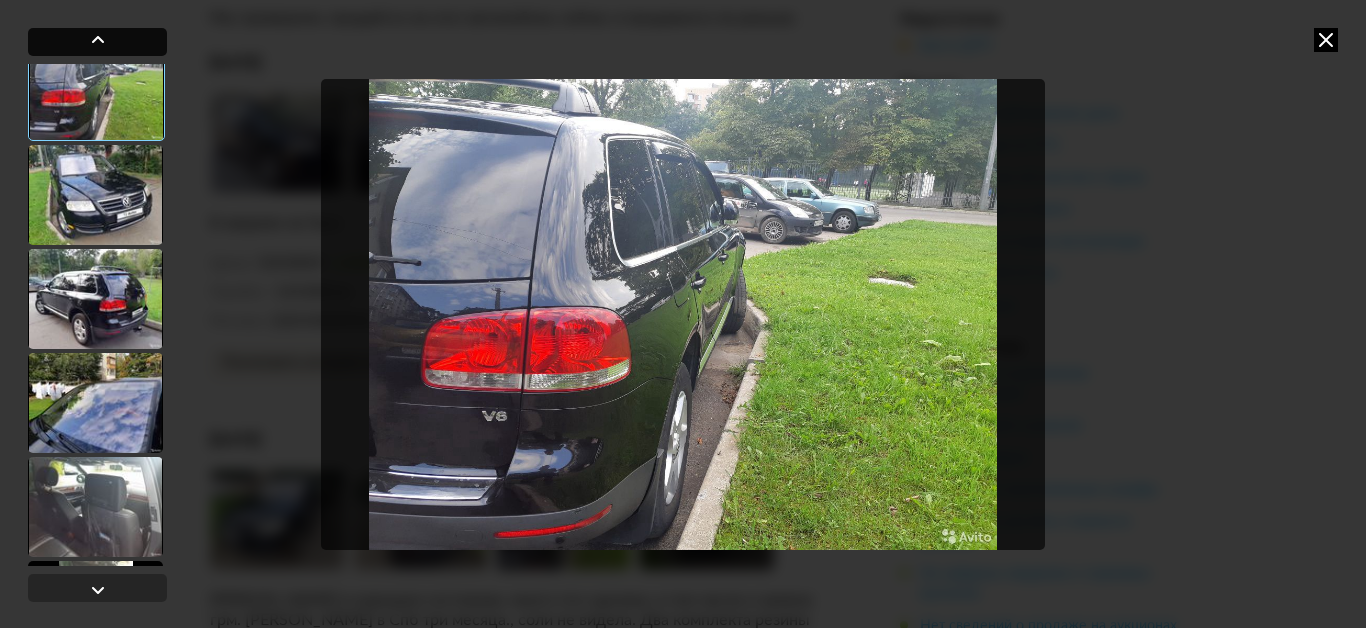 click at bounding box center (97, 42) 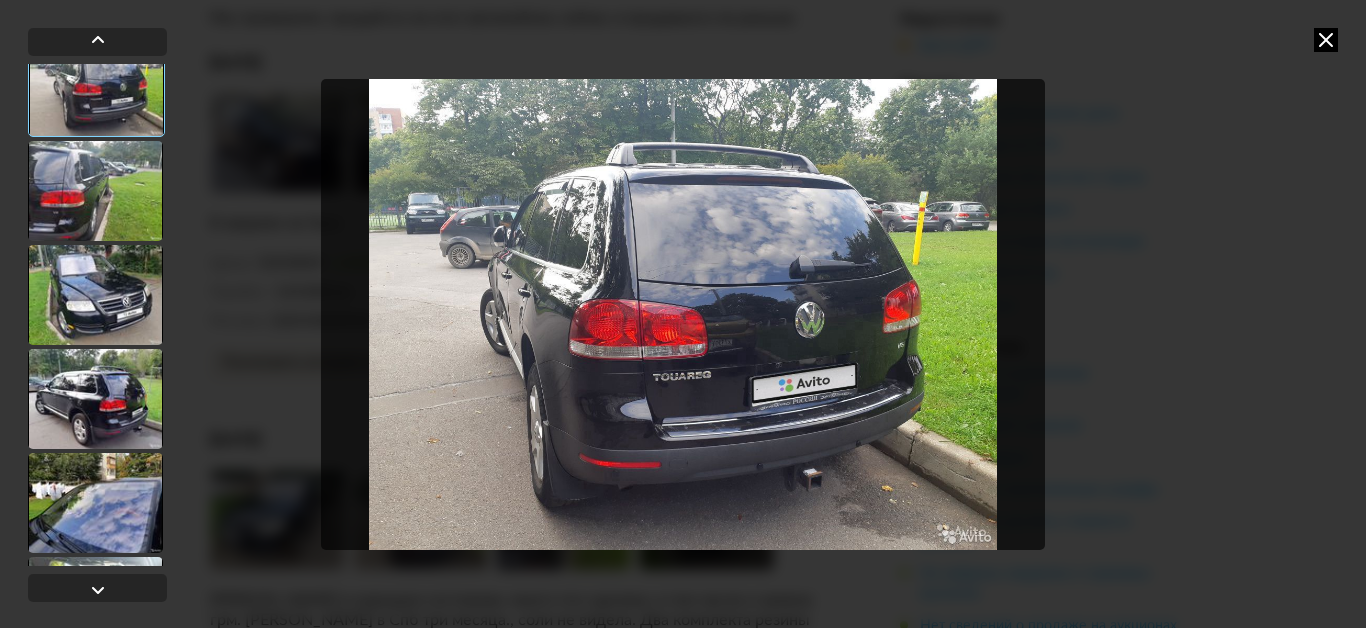 click at bounding box center (96, 86) 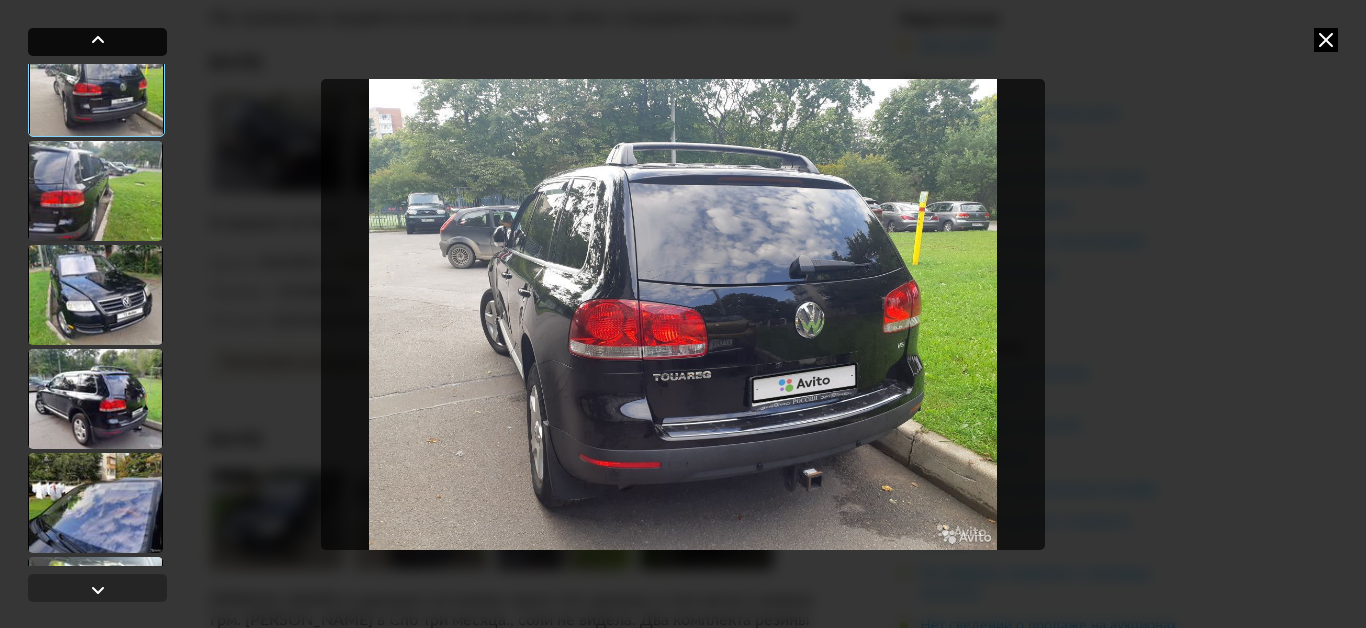 click at bounding box center [97, 42] 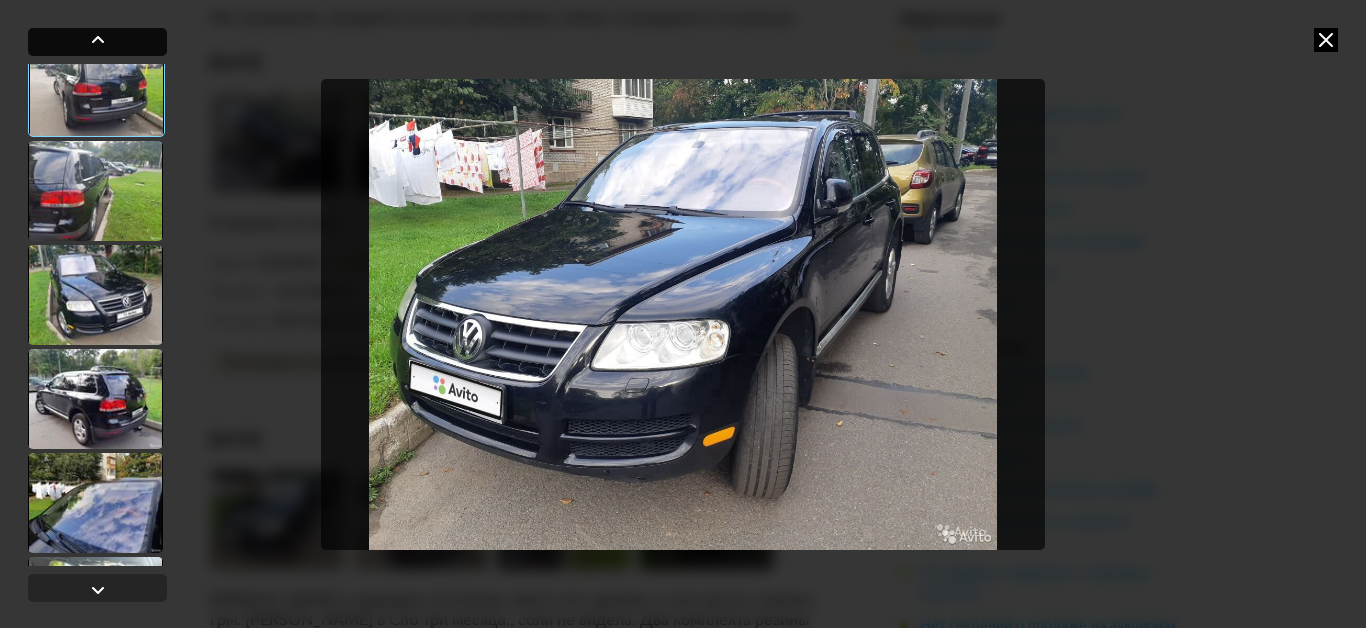 scroll, scrollTop: 33, scrollLeft: 0, axis: vertical 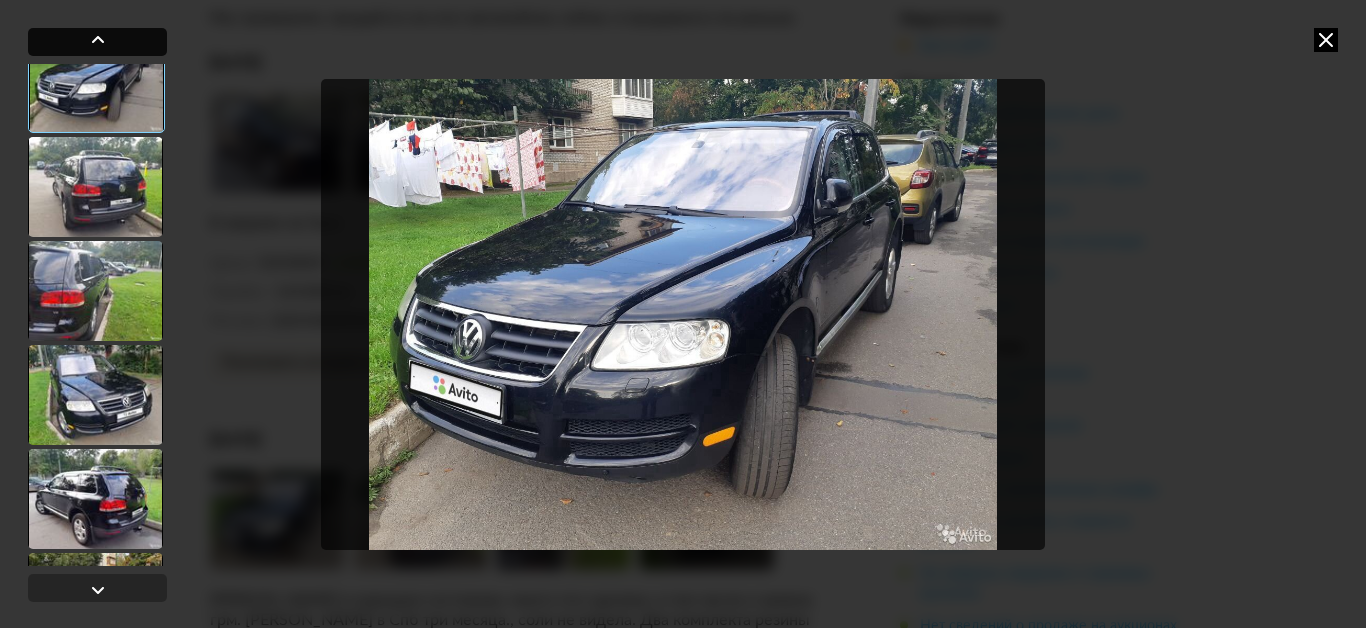 click at bounding box center (97, 42) 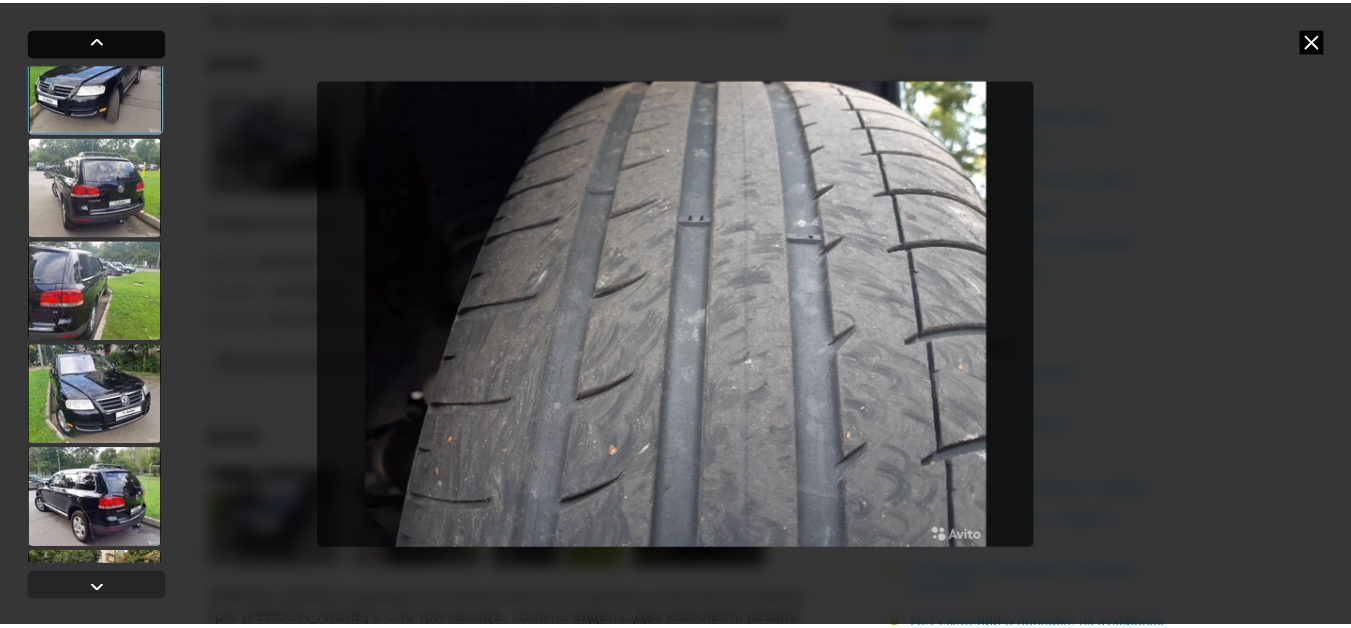 scroll, scrollTop: 0, scrollLeft: 0, axis: both 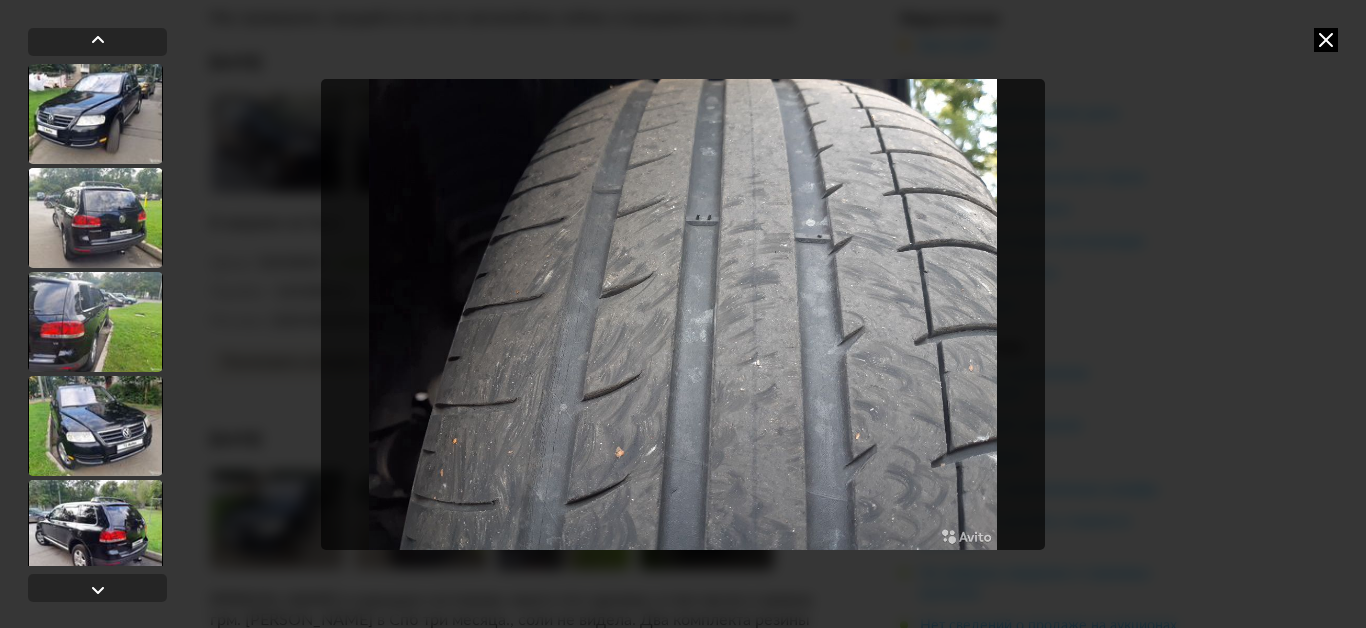 click at bounding box center (1326, 40) 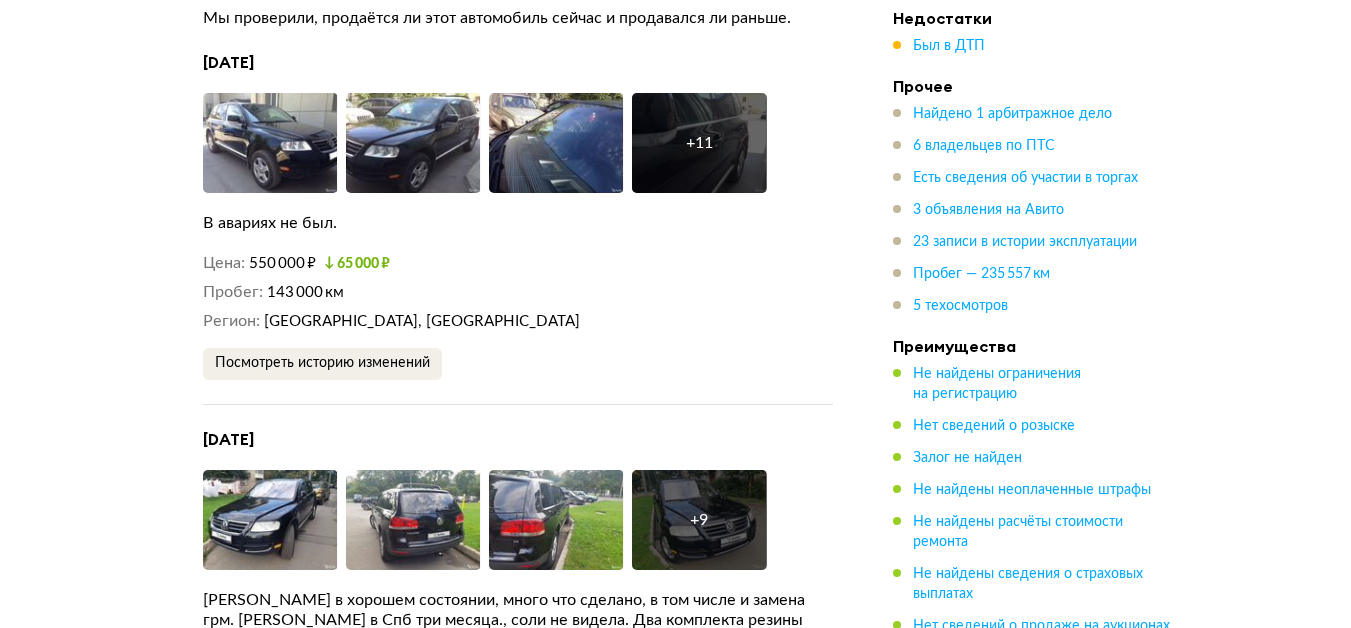scroll, scrollTop: 5400, scrollLeft: 0, axis: vertical 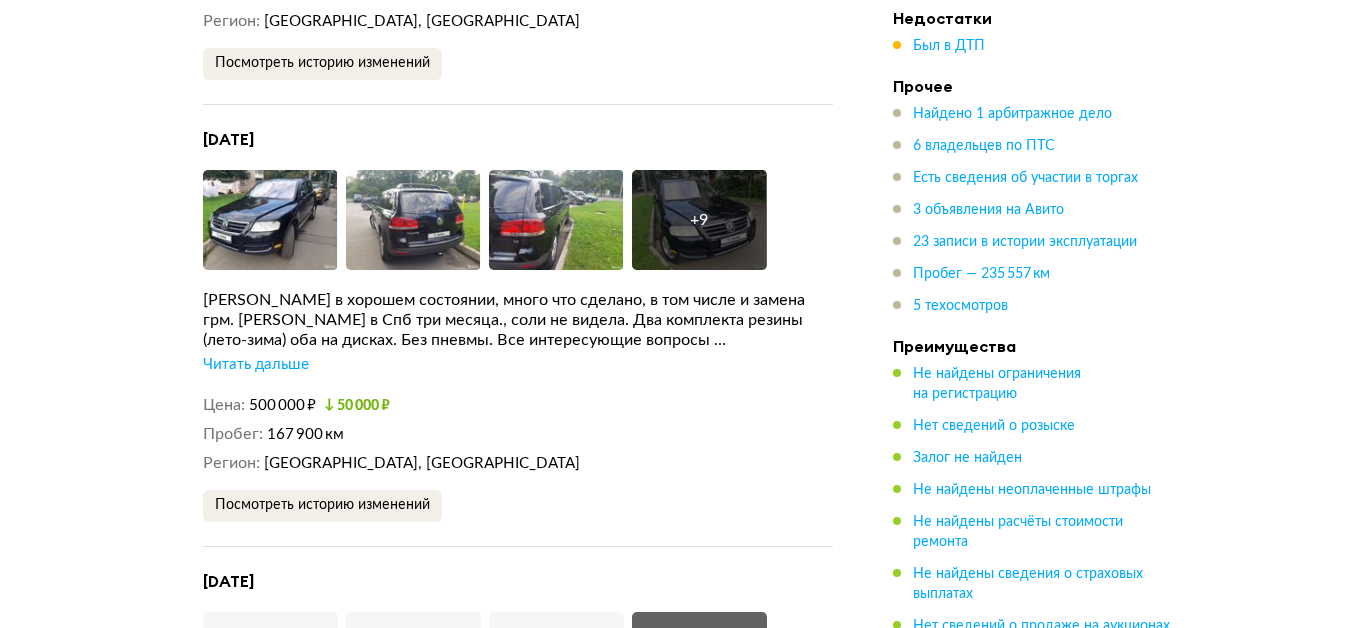 click on "Читать дальше" at bounding box center (256, 365) 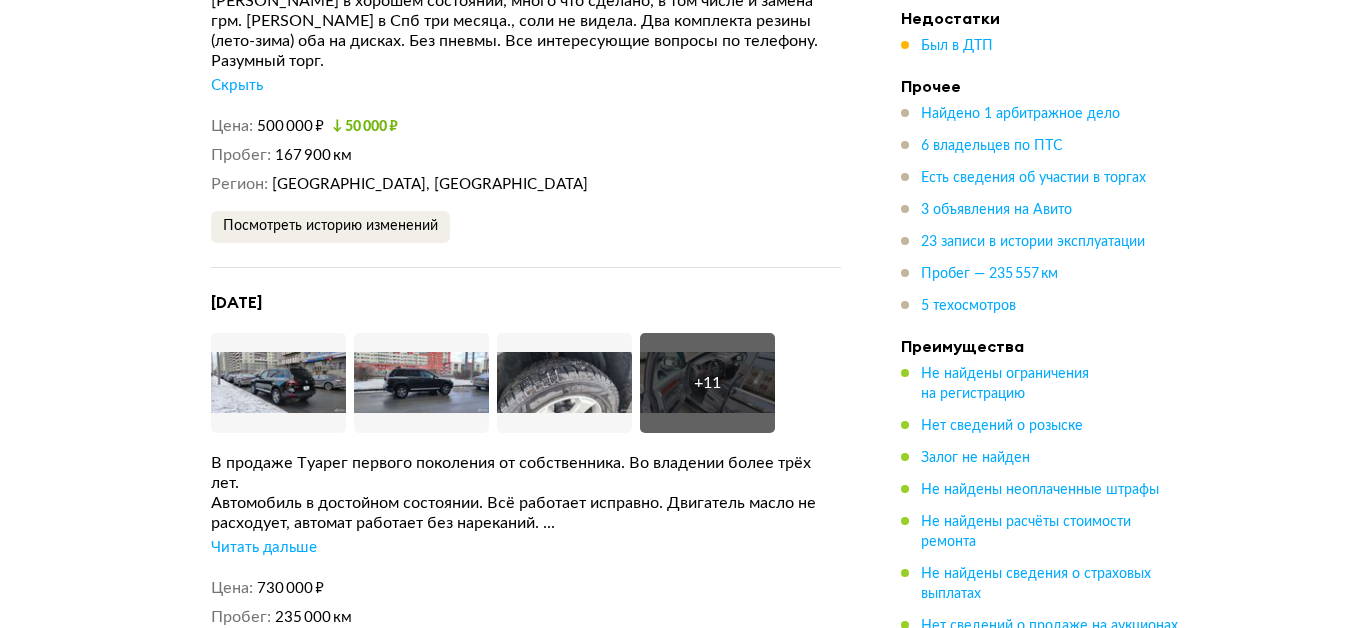 scroll, scrollTop: 5700, scrollLeft: 0, axis: vertical 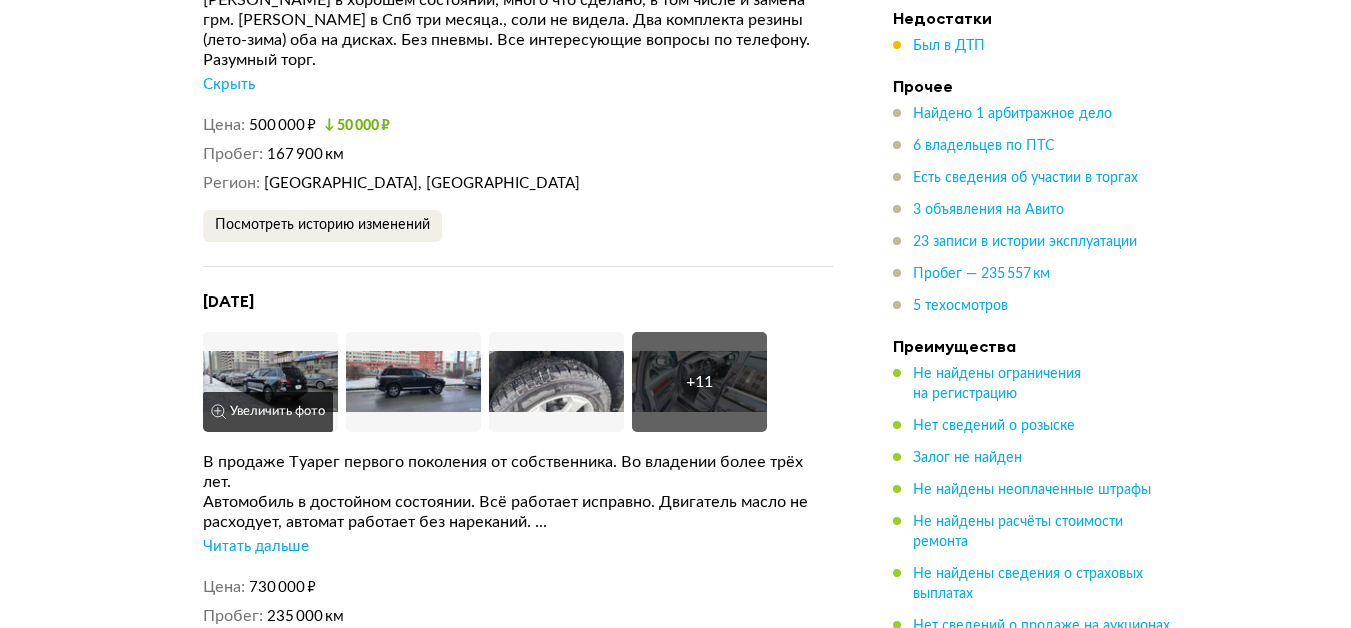 click at bounding box center [270, 382] 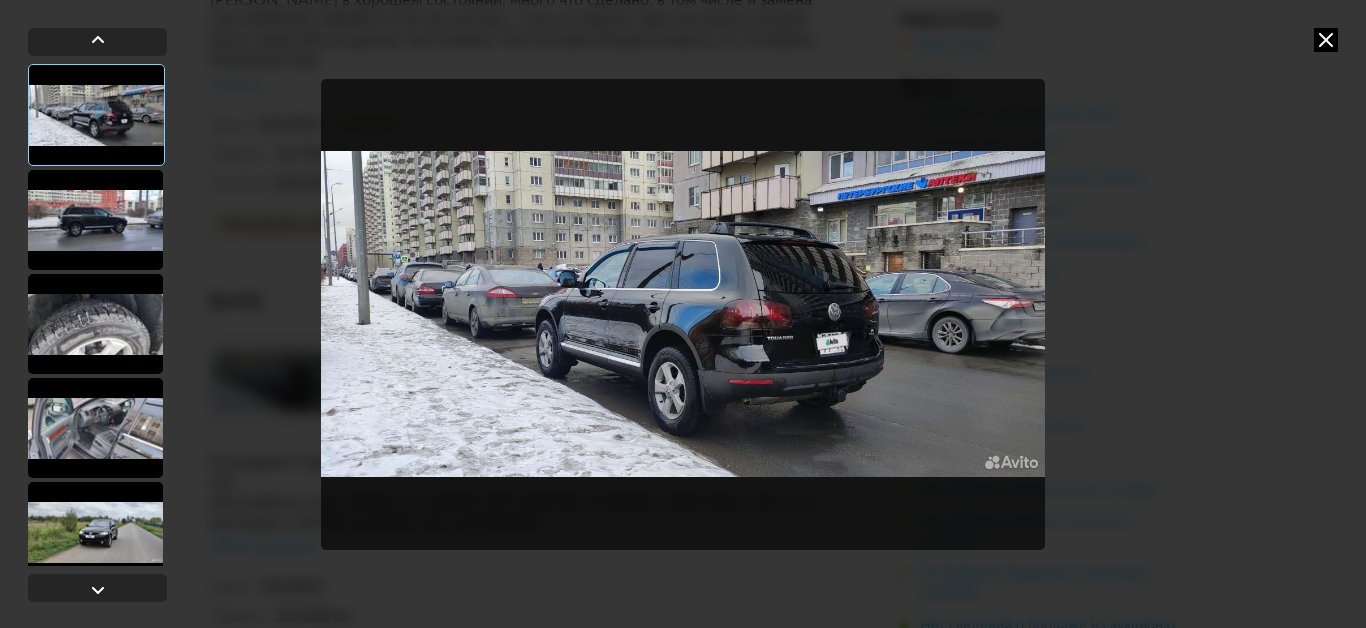 click at bounding box center [95, 220] 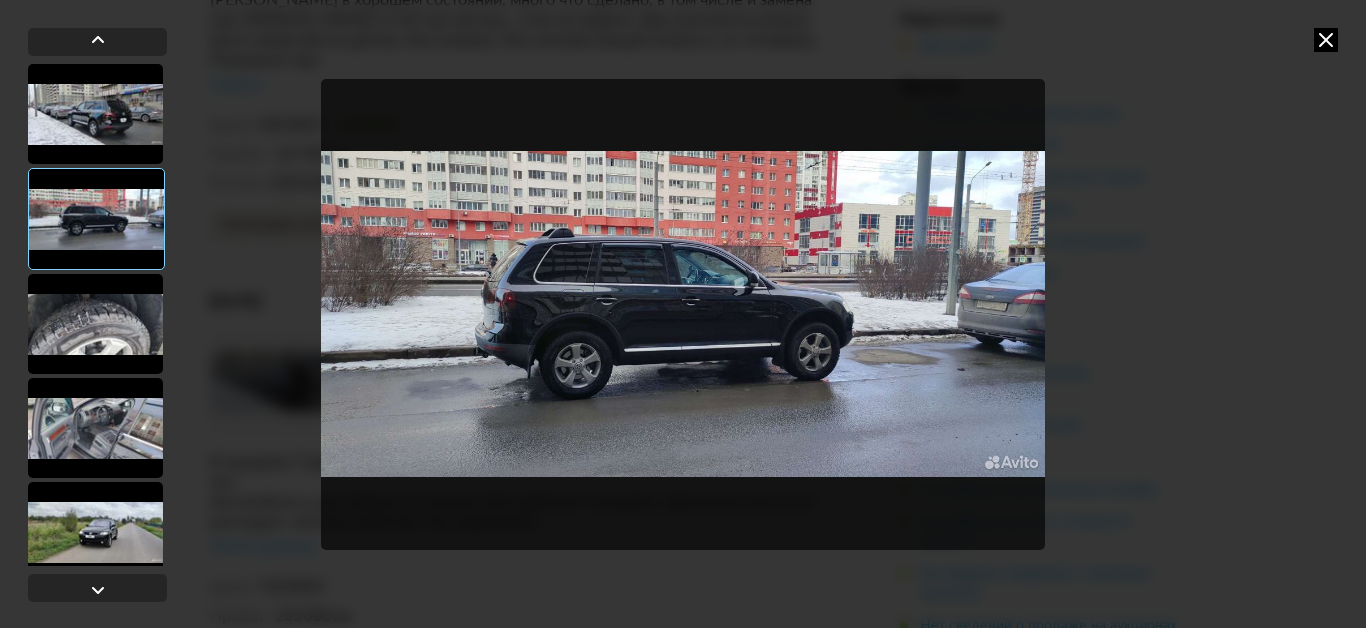 click at bounding box center (95, 324) 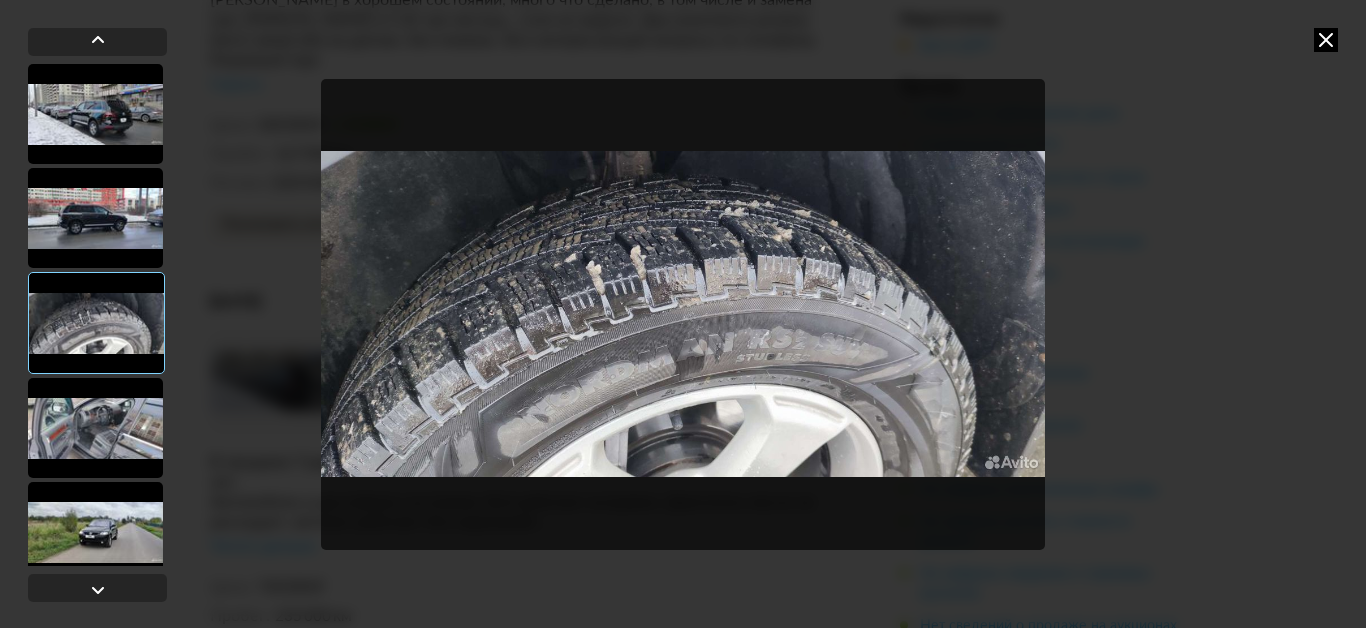 click at bounding box center [95, 428] 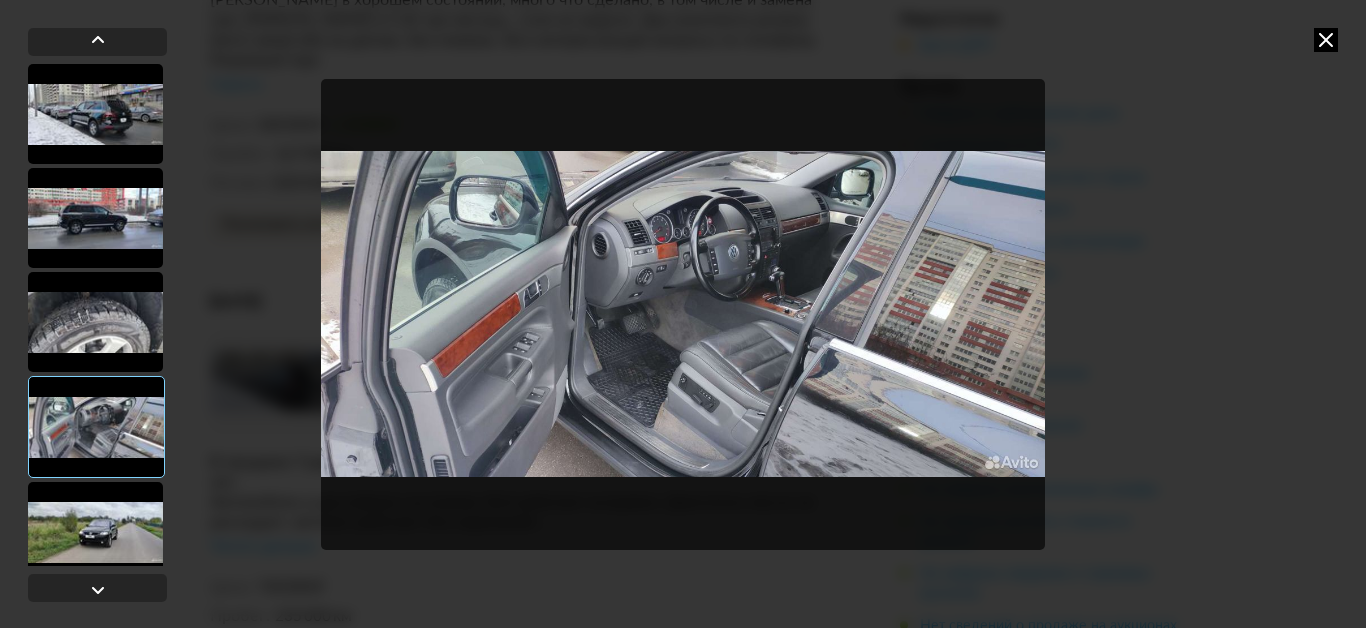click at bounding box center (683, 314) 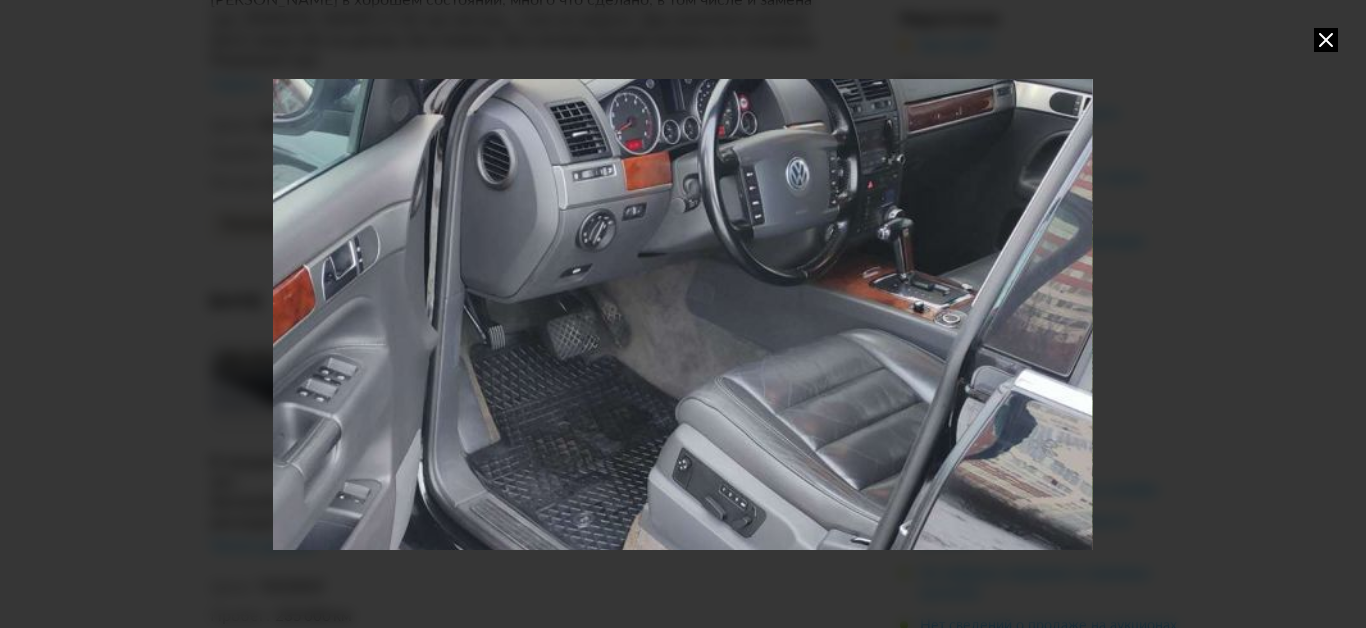 click at bounding box center (682, 314) 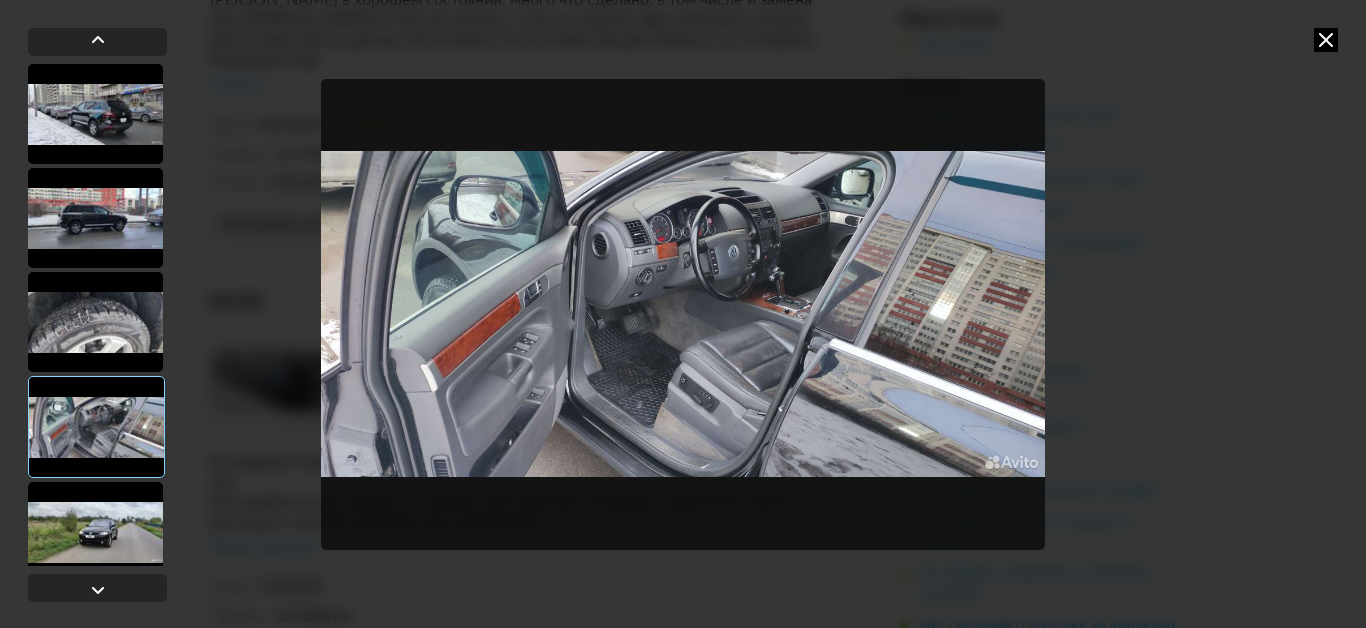 click at bounding box center [95, 532] 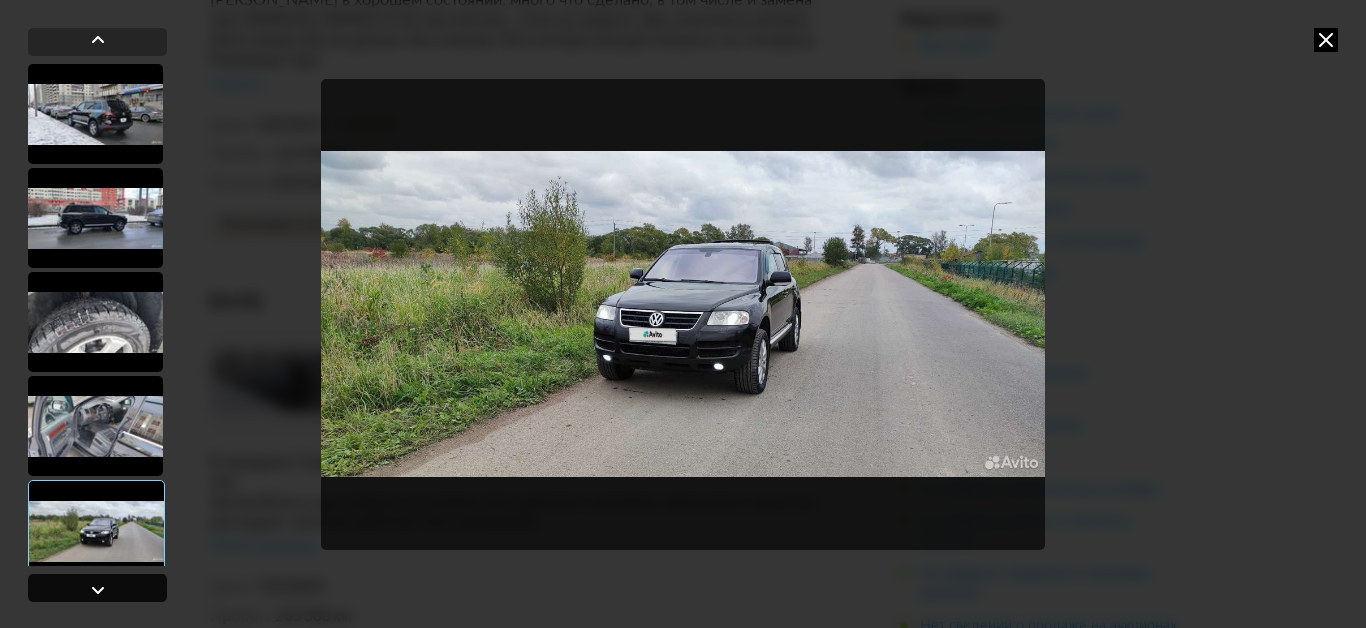 click at bounding box center (97, 588) 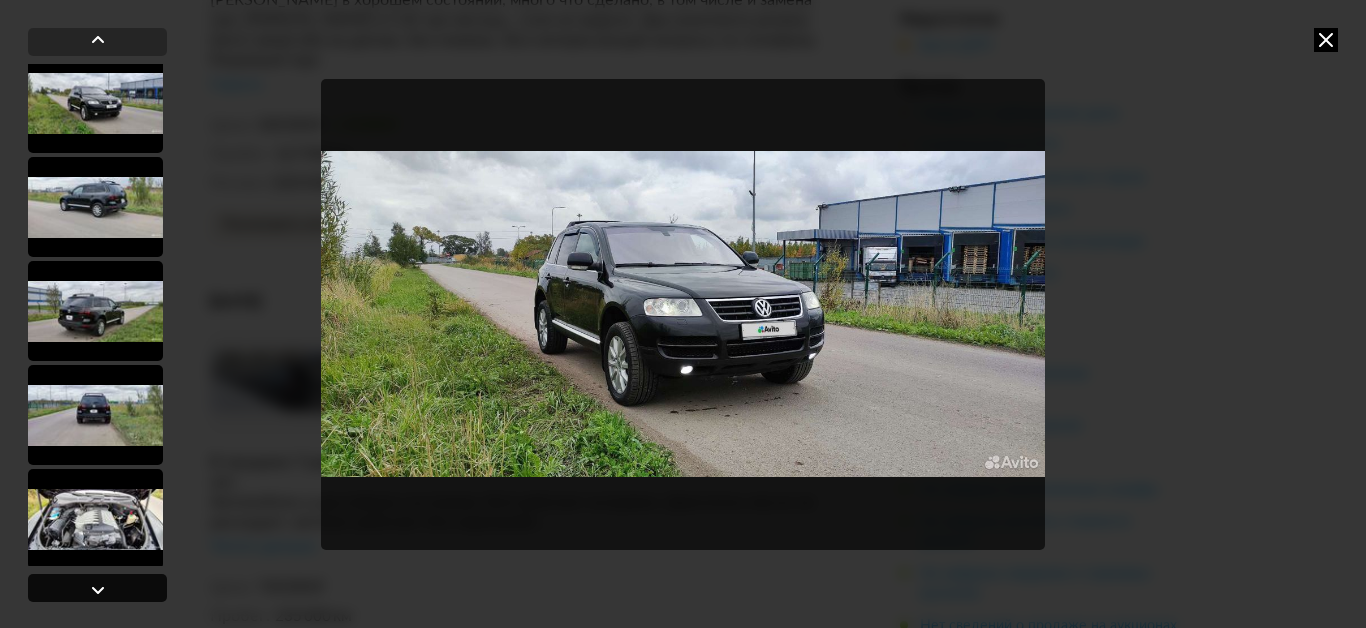 scroll, scrollTop: 531, scrollLeft: 0, axis: vertical 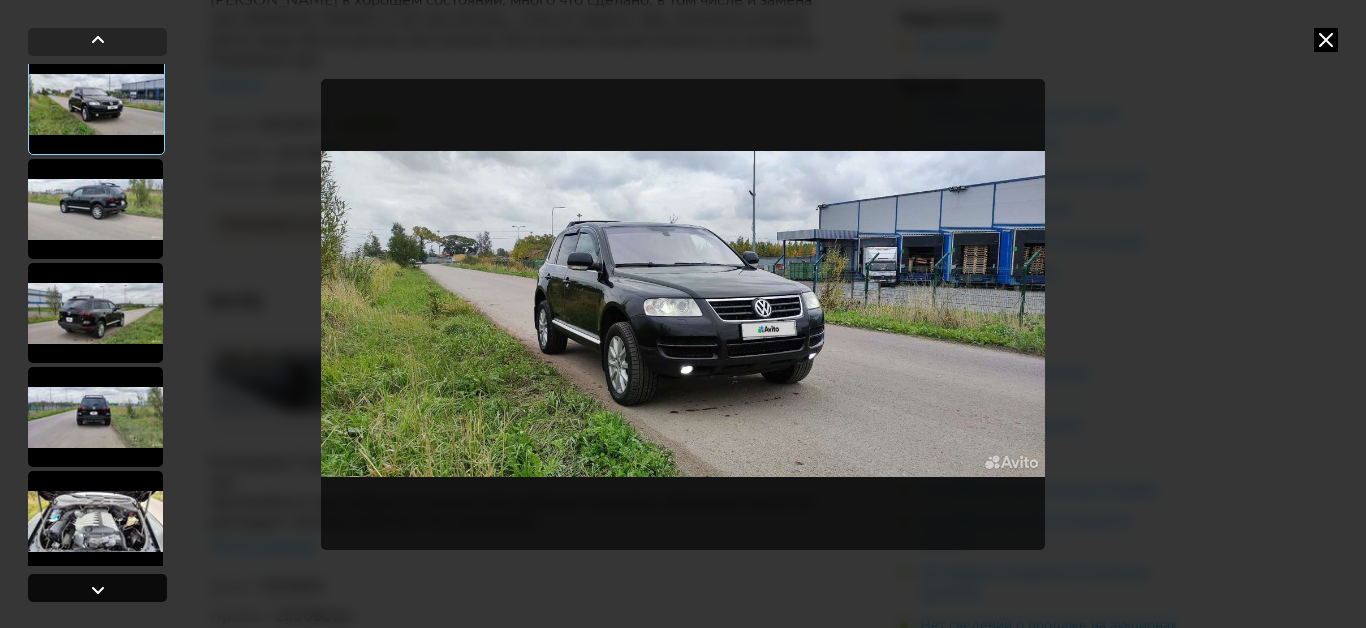 click at bounding box center (98, 590) 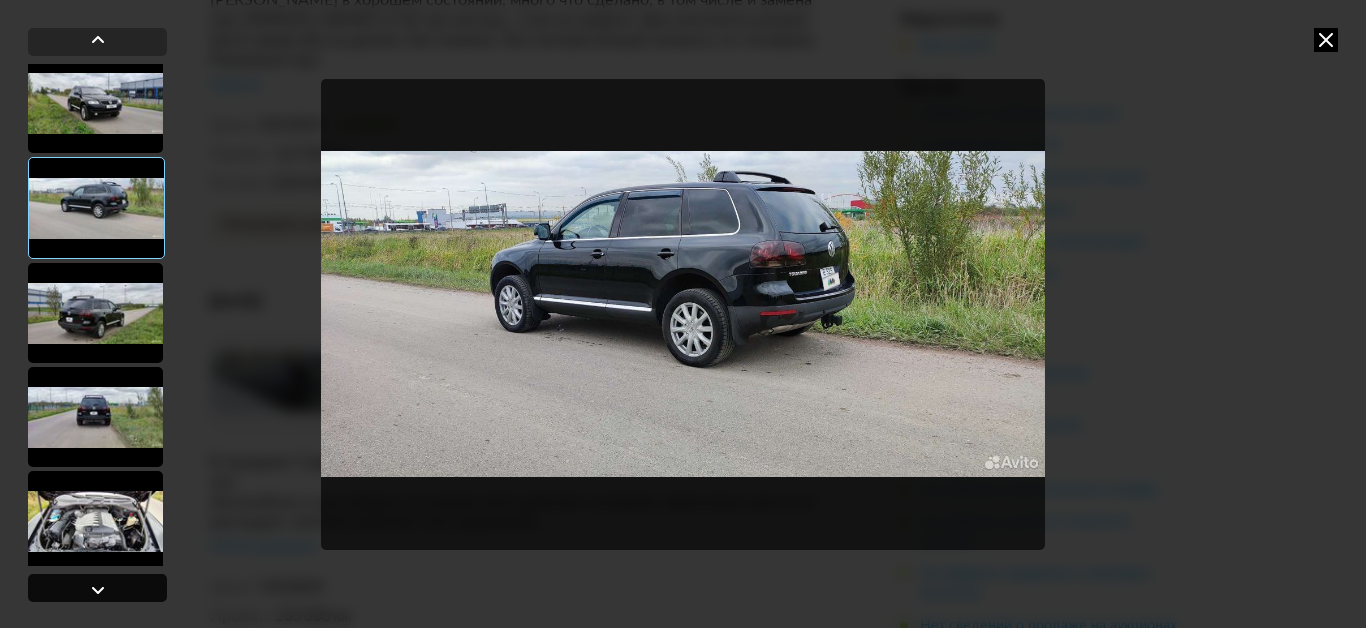 click at bounding box center [98, 590] 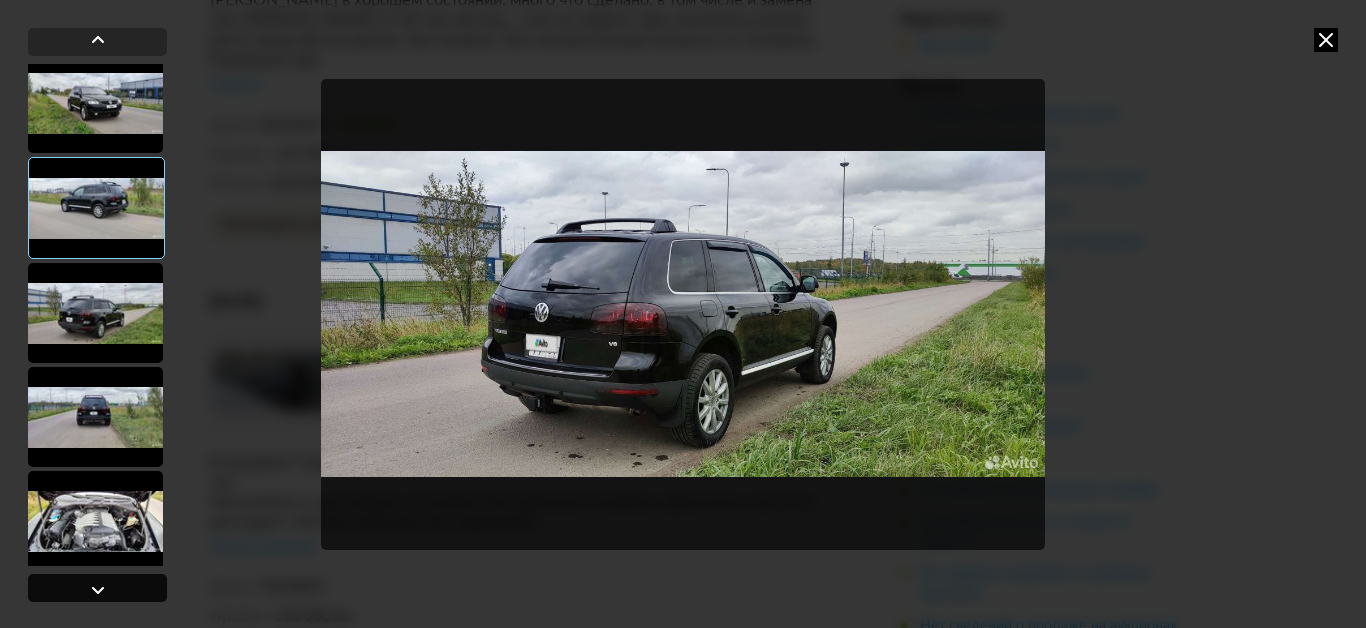 click at bounding box center (98, 590) 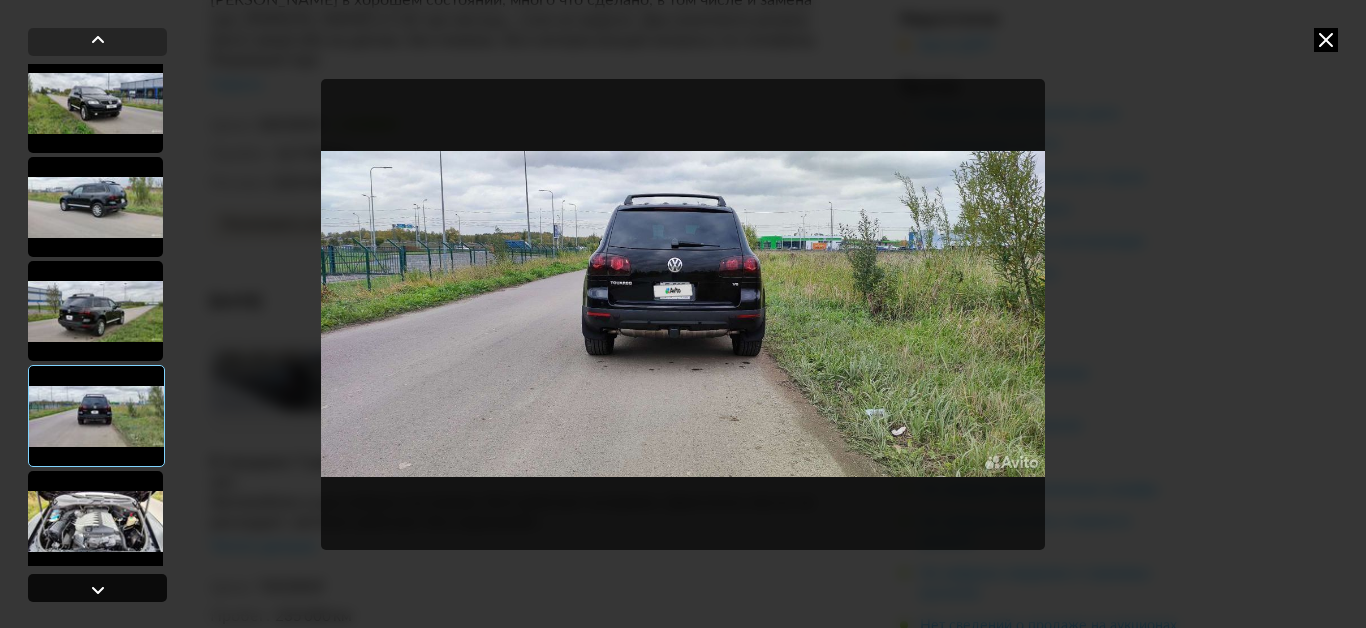 click at bounding box center [98, 590] 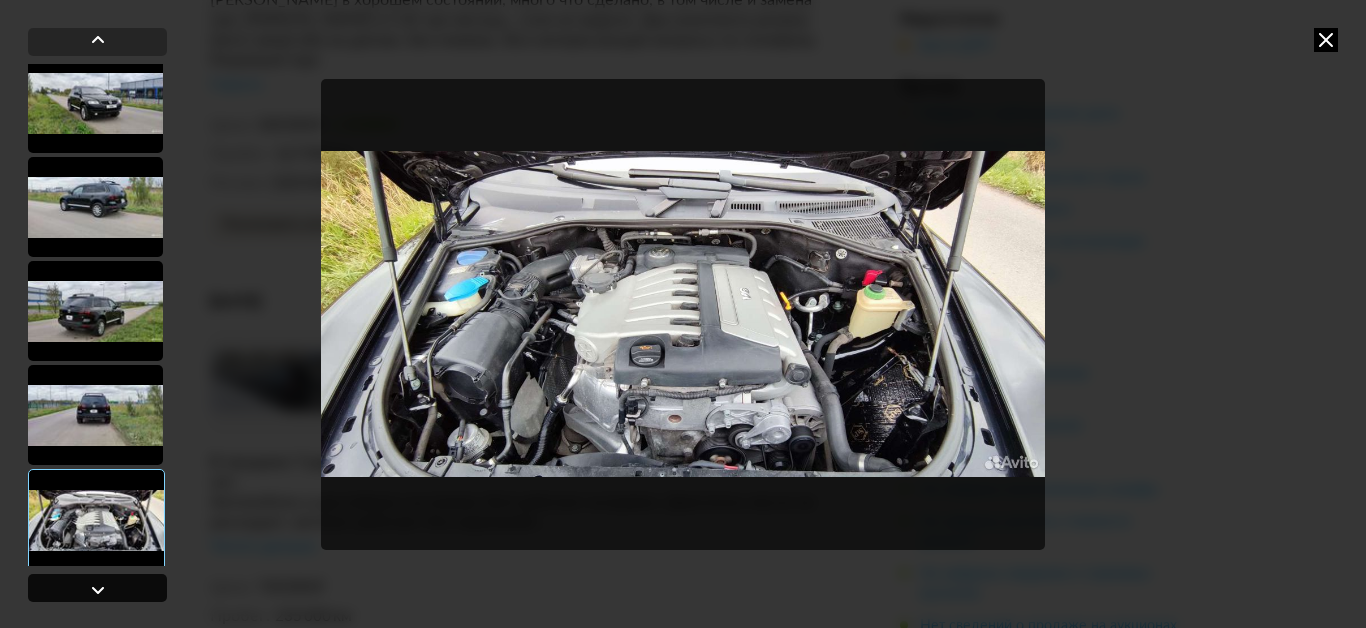 click at bounding box center (98, 590) 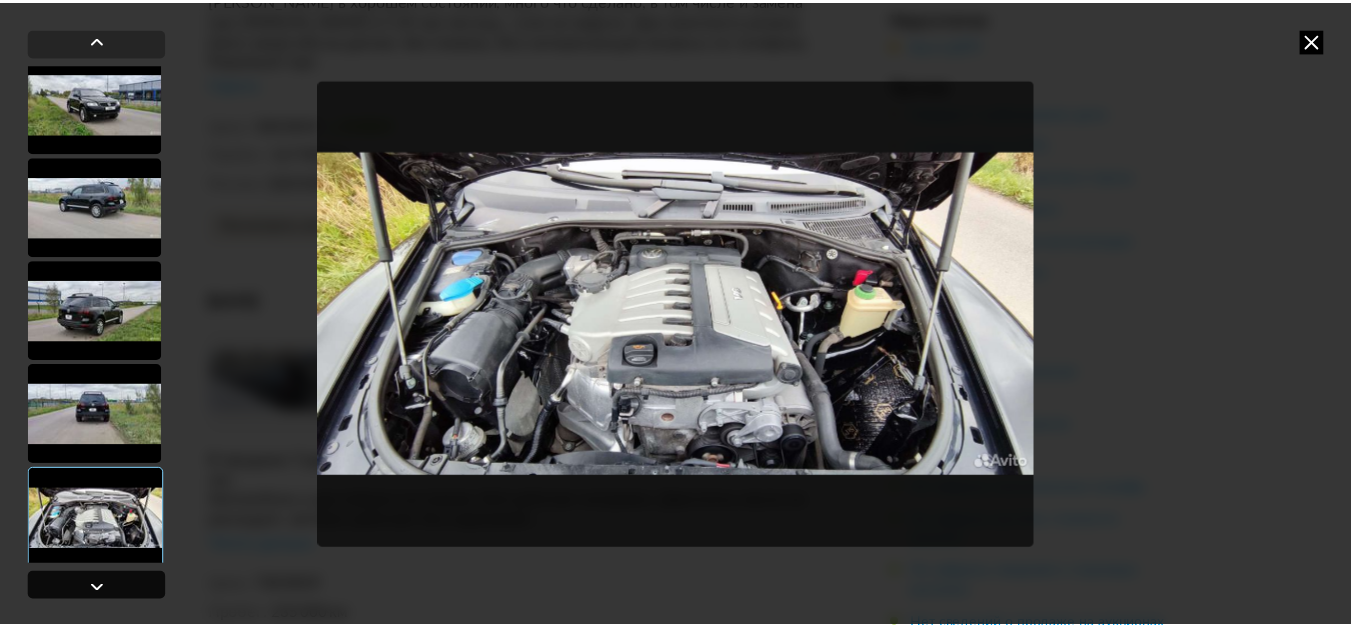 scroll, scrollTop: 956, scrollLeft: 0, axis: vertical 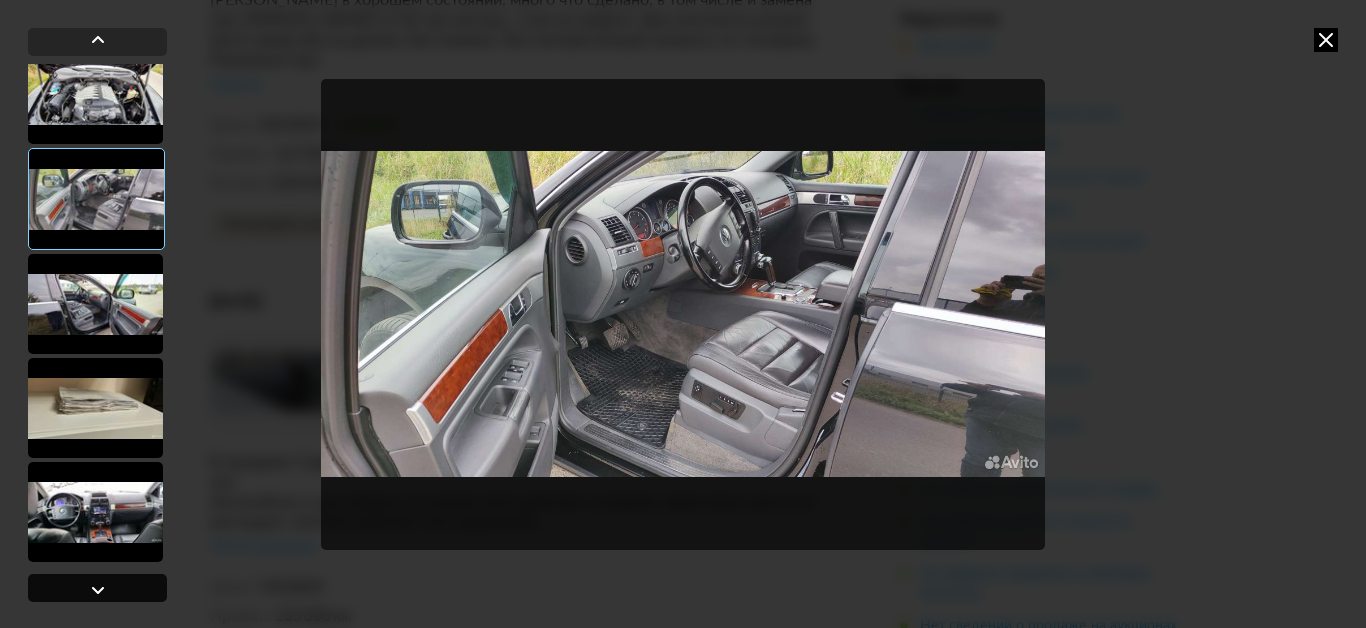 click at bounding box center (98, 590) 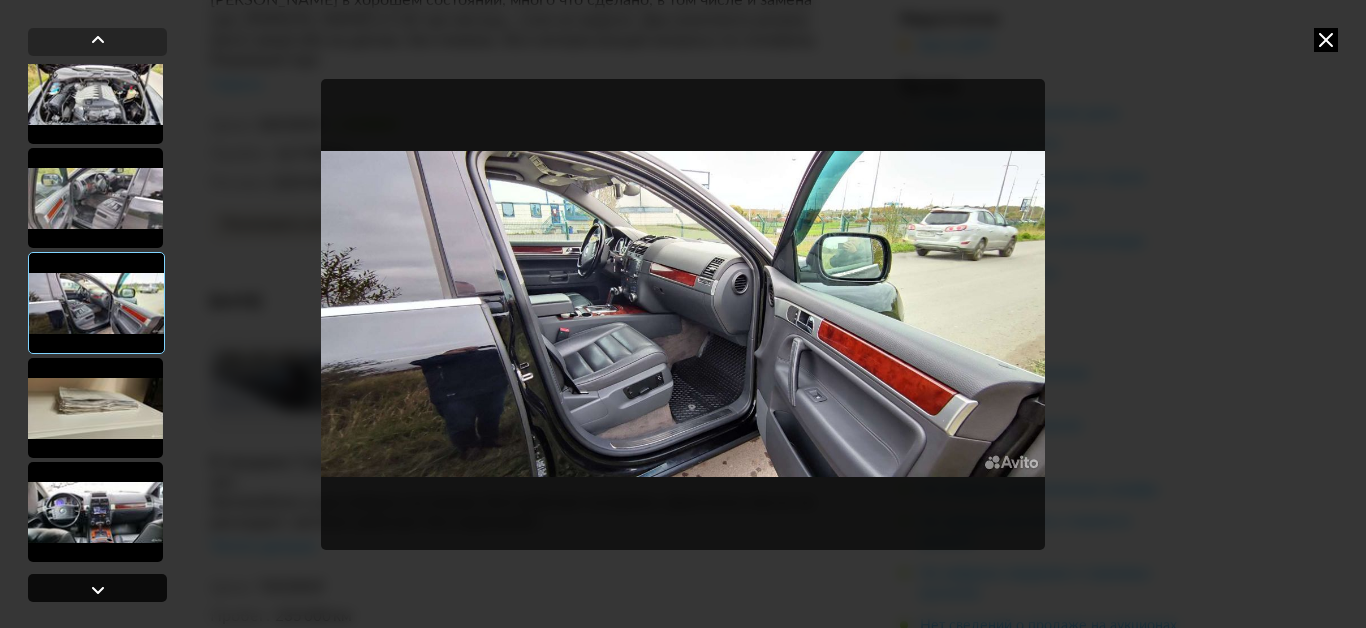 click at bounding box center (98, 590) 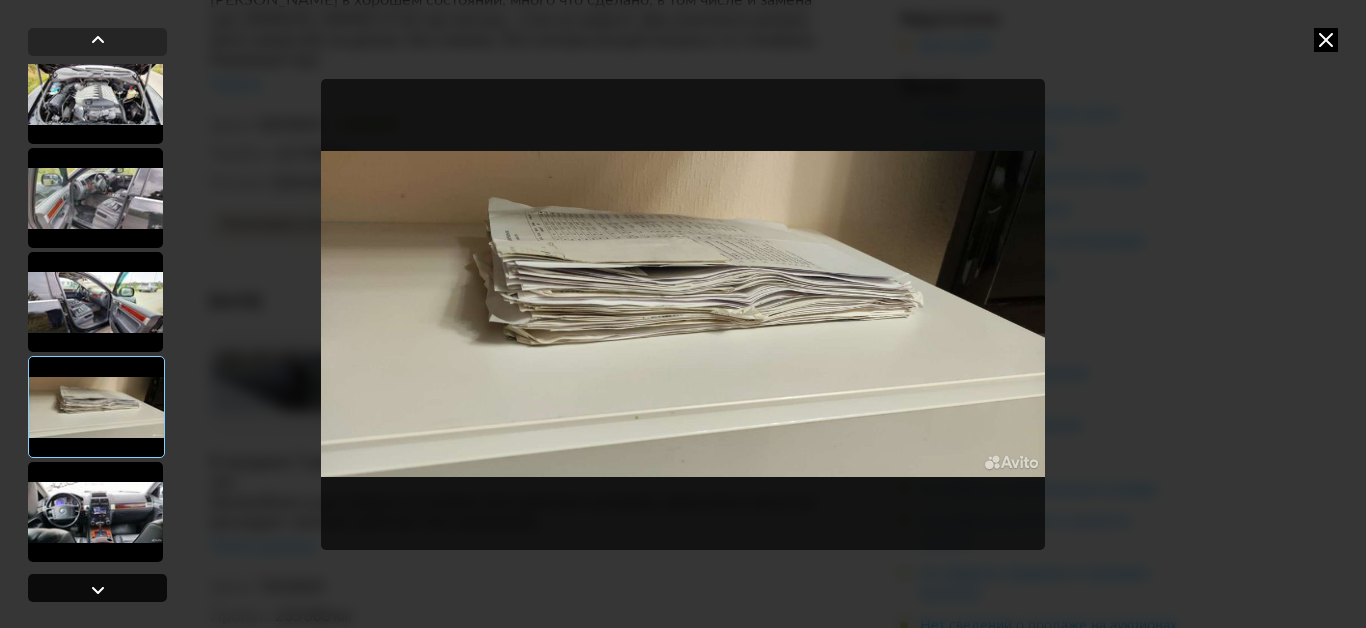 click at bounding box center (98, 590) 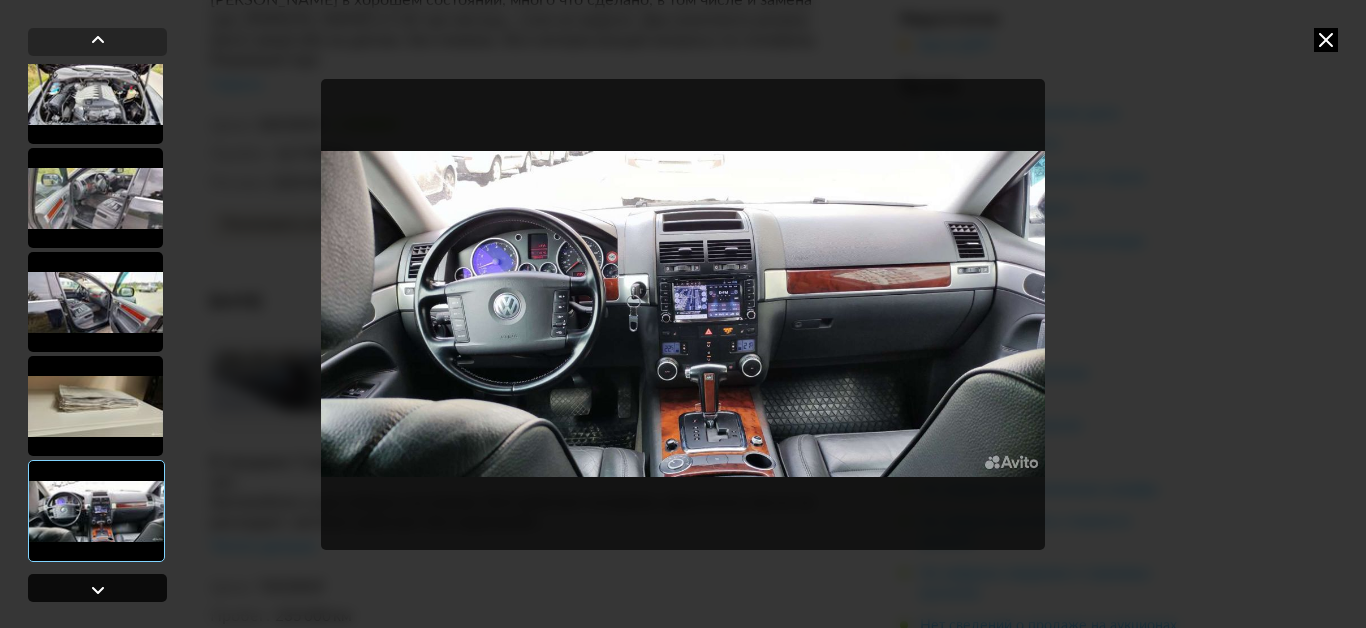 click at bounding box center [98, 590] 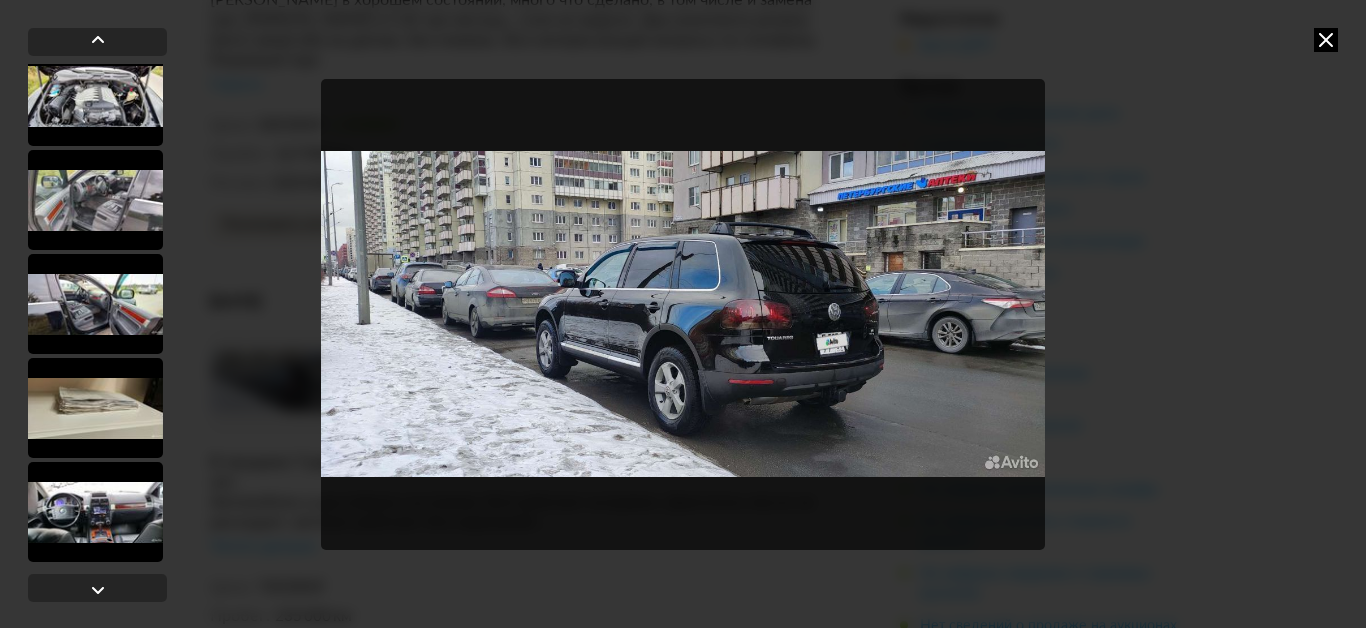 click at bounding box center (1326, 40) 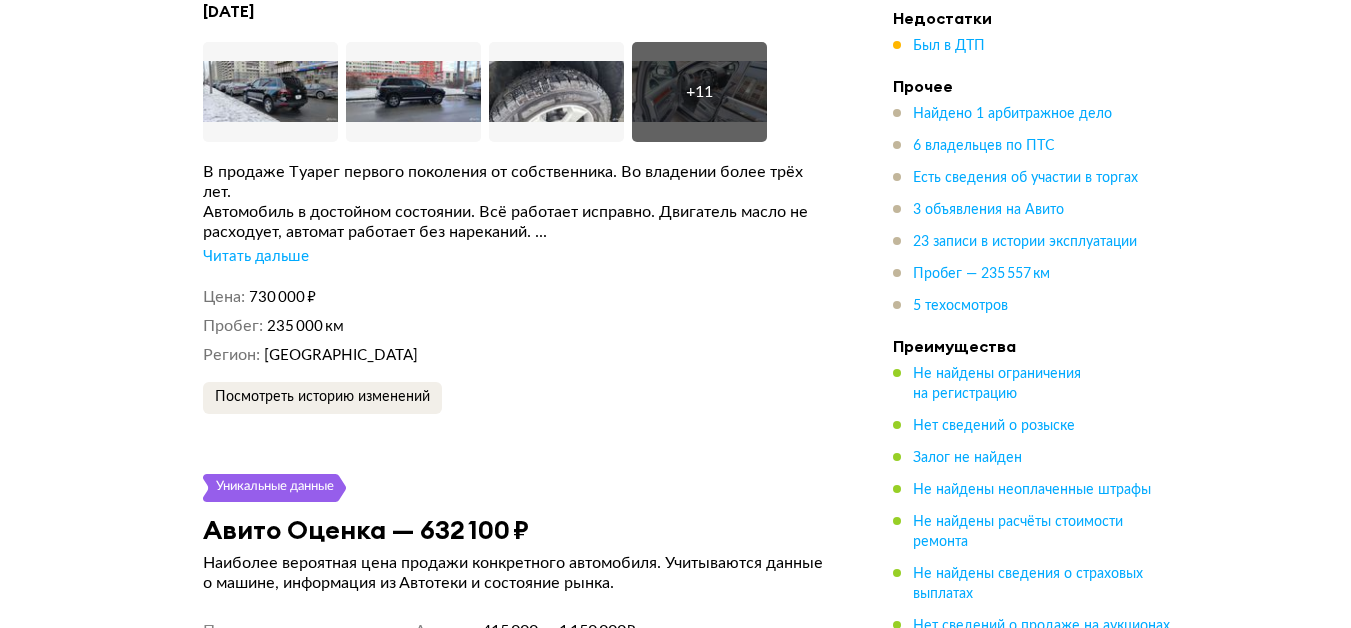 scroll, scrollTop: 6000, scrollLeft: 0, axis: vertical 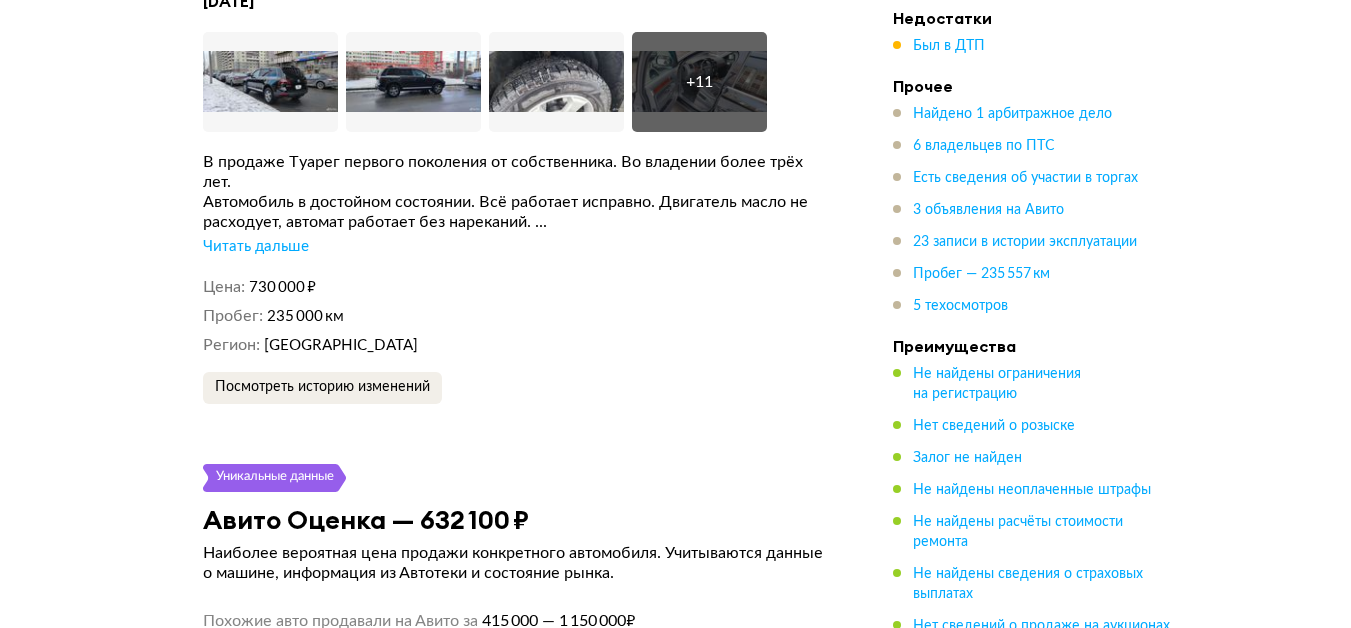 click on "Читать дальше" at bounding box center [256, 247] 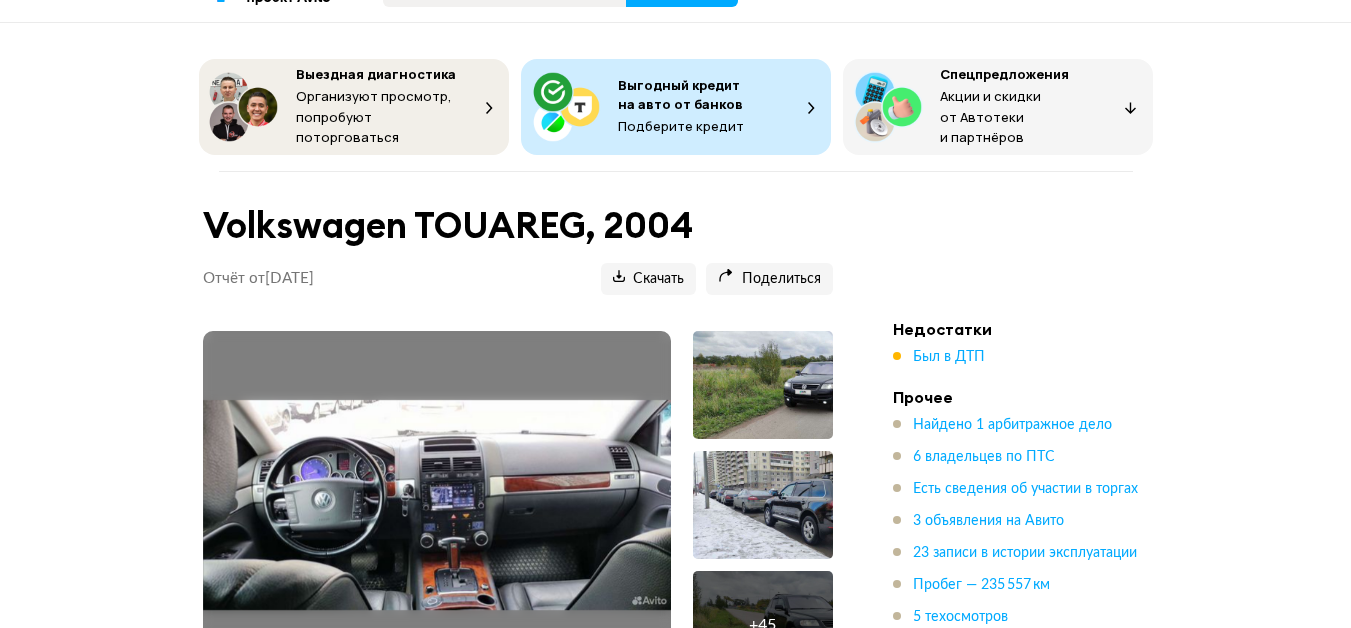 scroll, scrollTop: 0, scrollLeft: 0, axis: both 